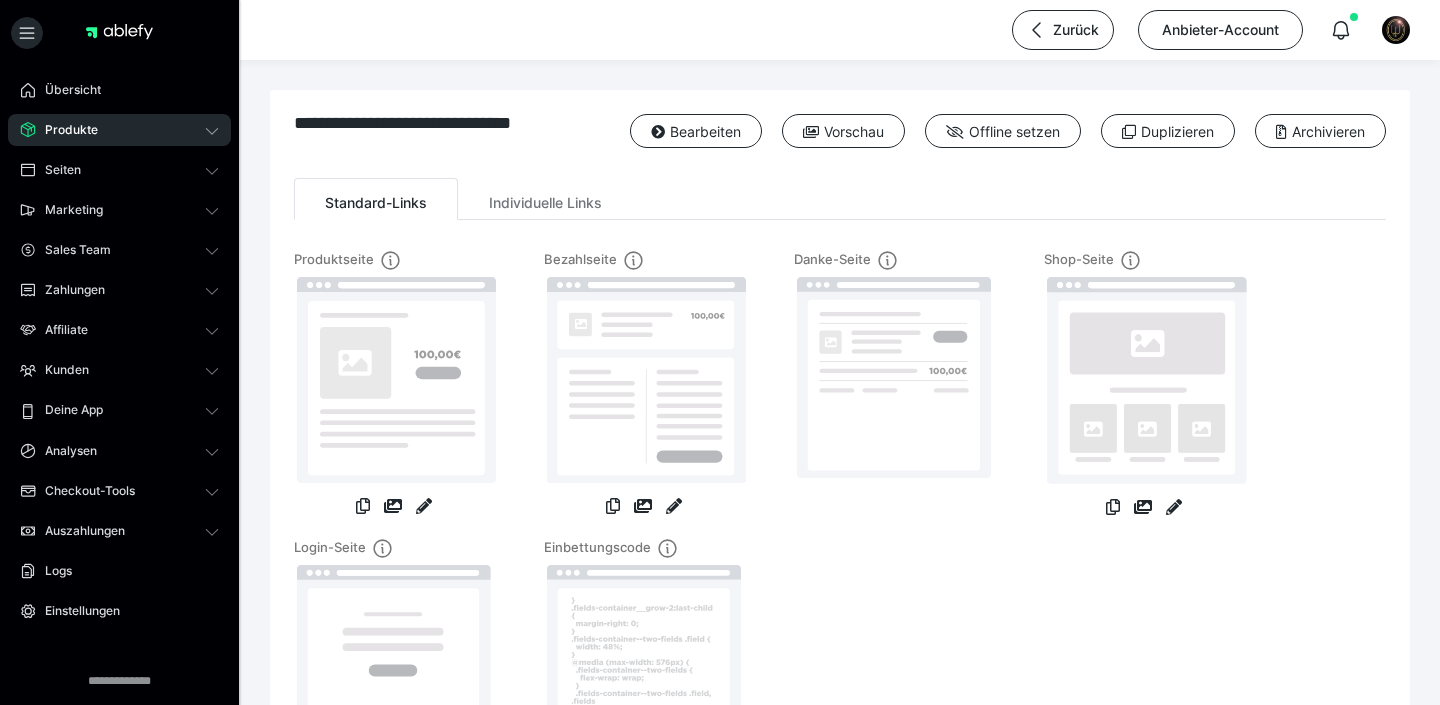scroll, scrollTop: 0, scrollLeft: 0, axis: both 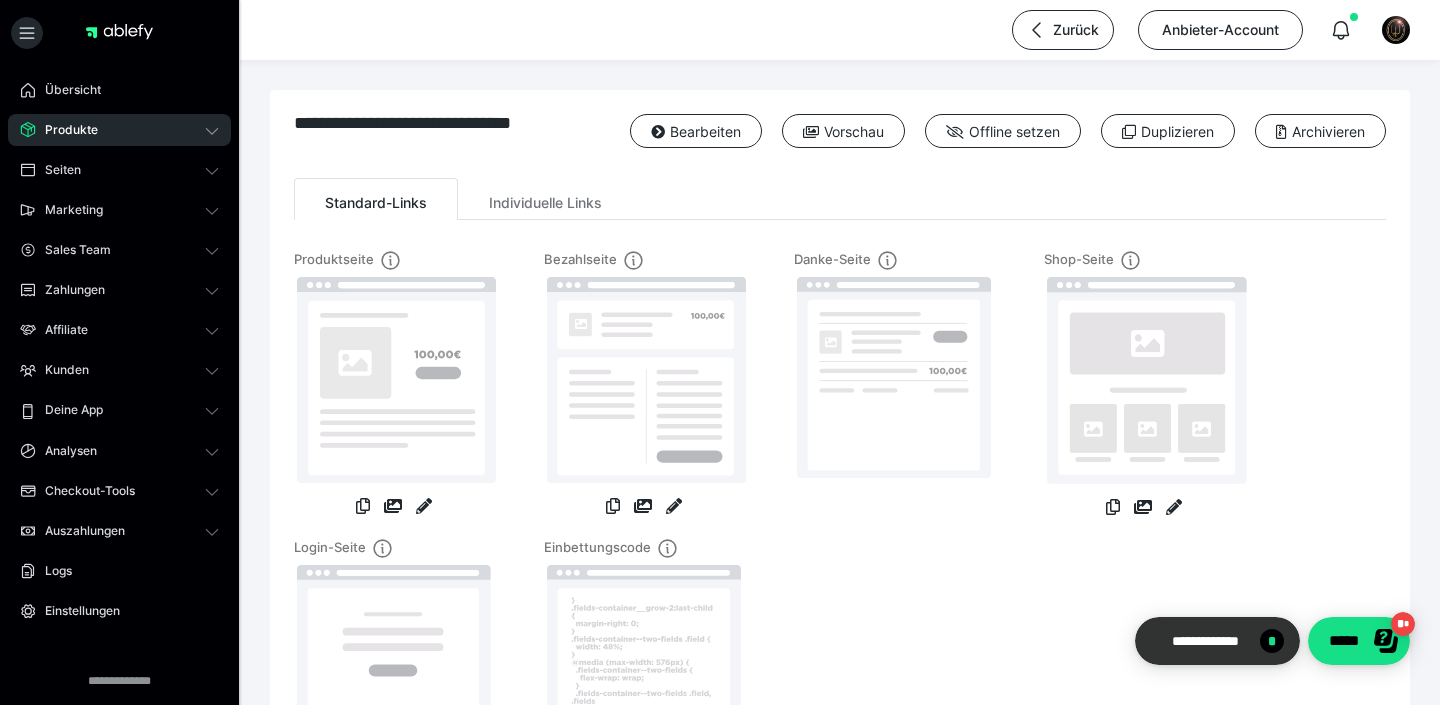 click on "**********" at bounding box center [1205, 641] 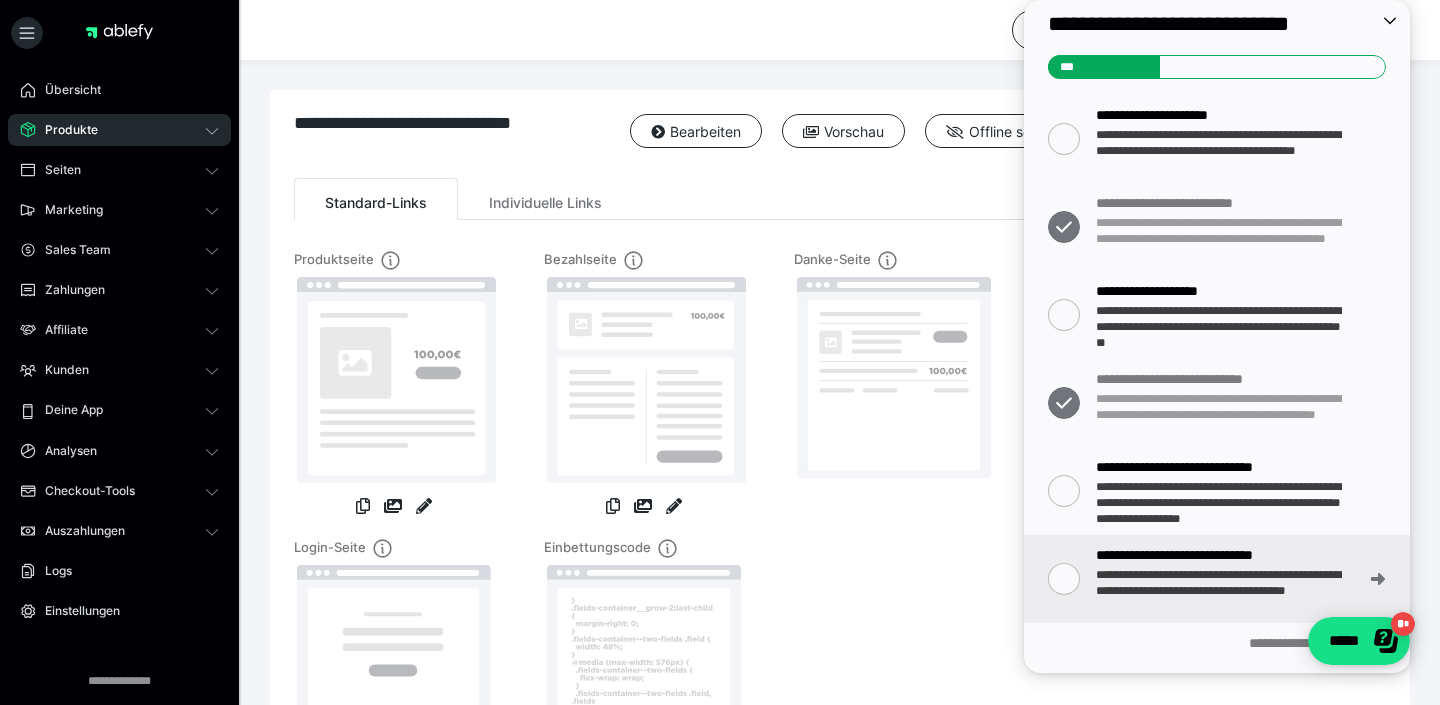 scroll, scrollTop: 0, scrollLeft: 0, axis: both 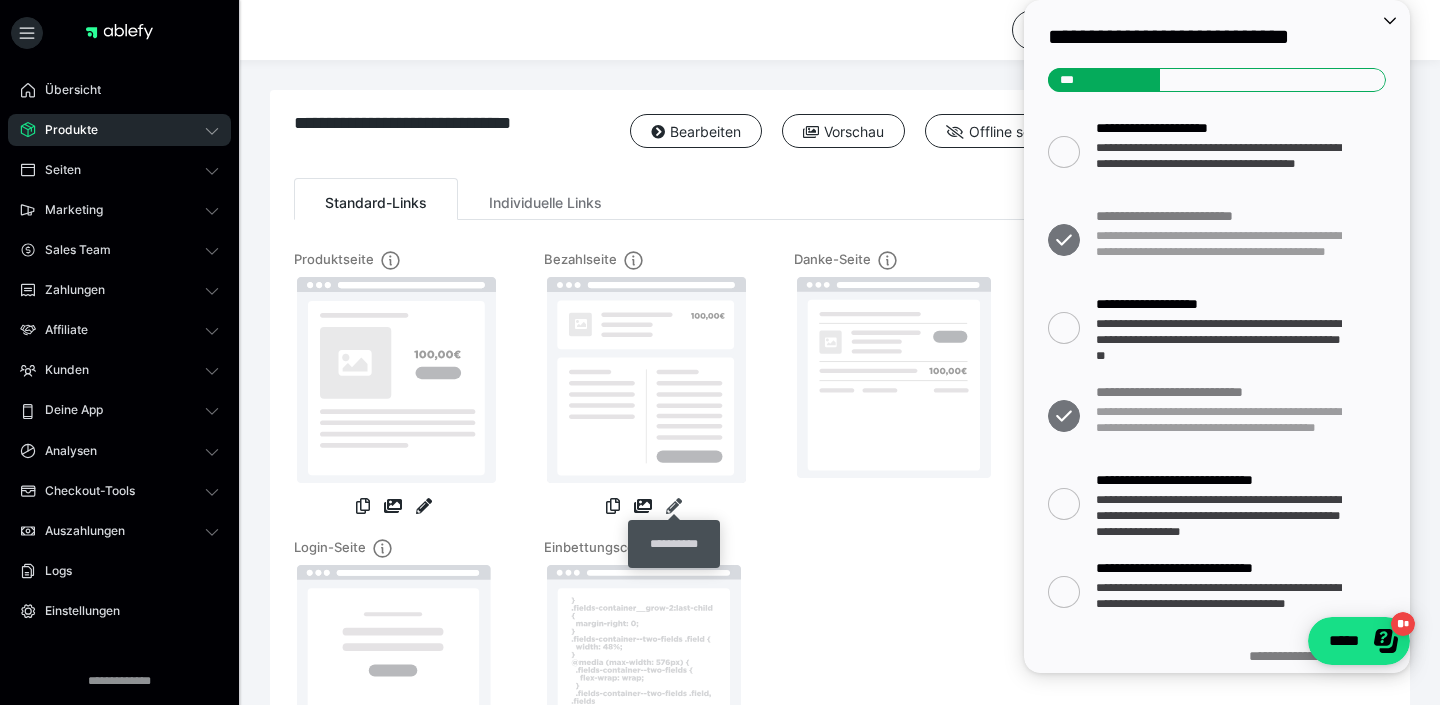 click at bounding box center (674, 506) 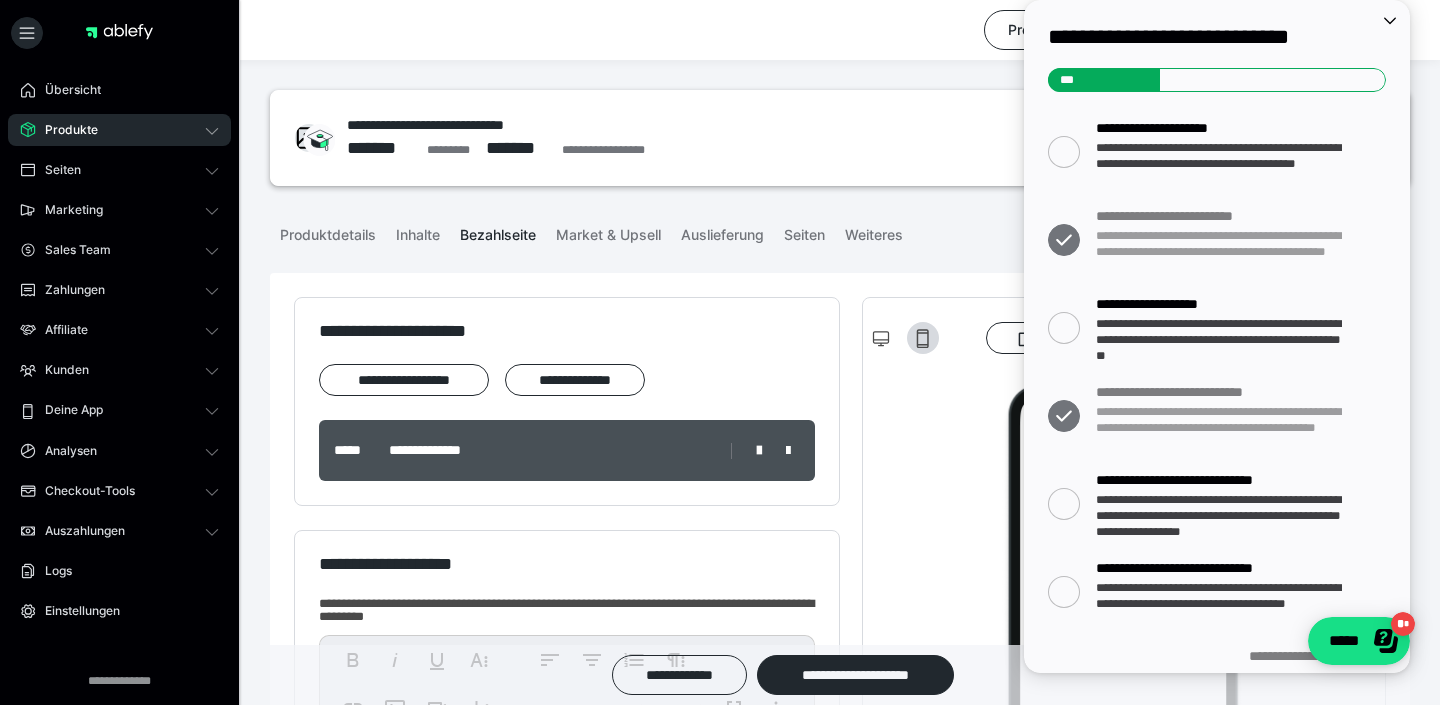 scroll, scrollTop: 563, scrollLeft: 0, axis: vertical 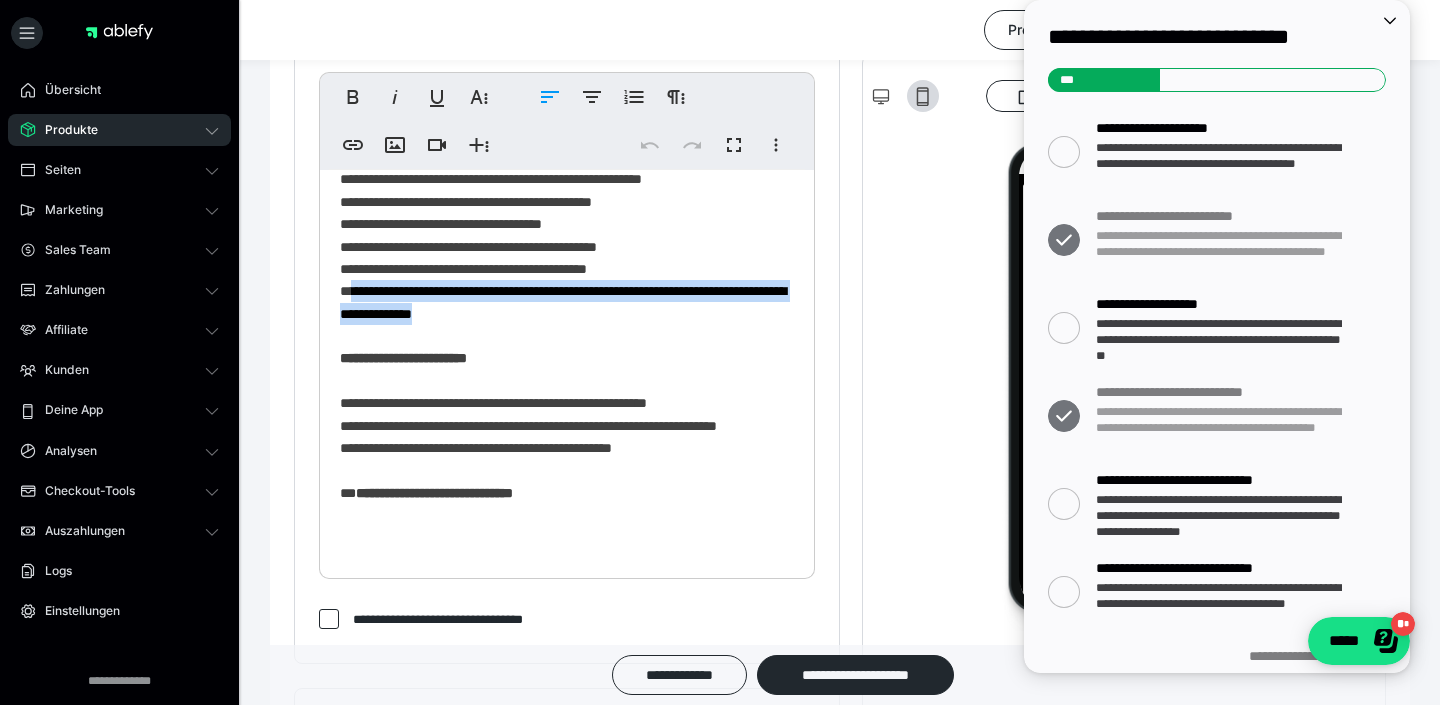 drag, startPoint x: 364, startPoint y: 313, endPoint x: 579, endPoint y: 342, distance: 216.94699 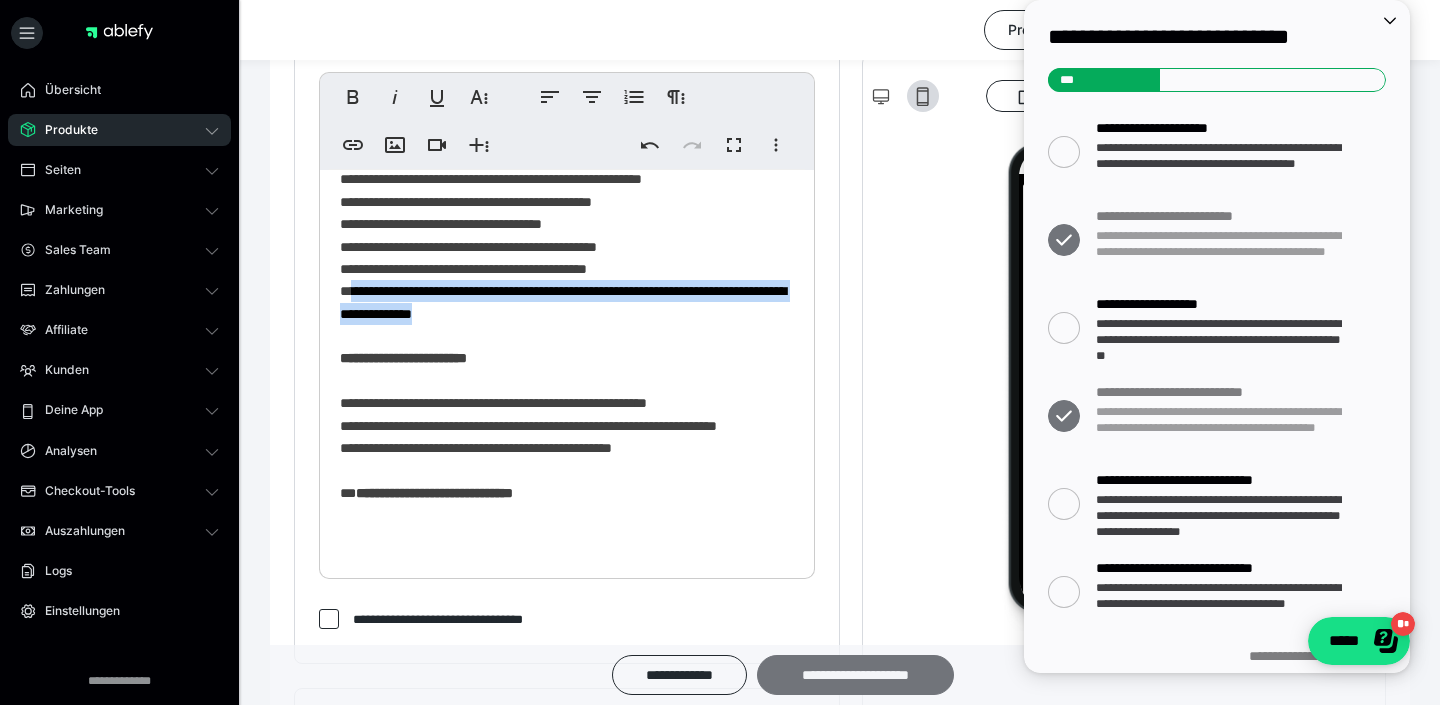 click on "**********" at bounding box center (855, 675) 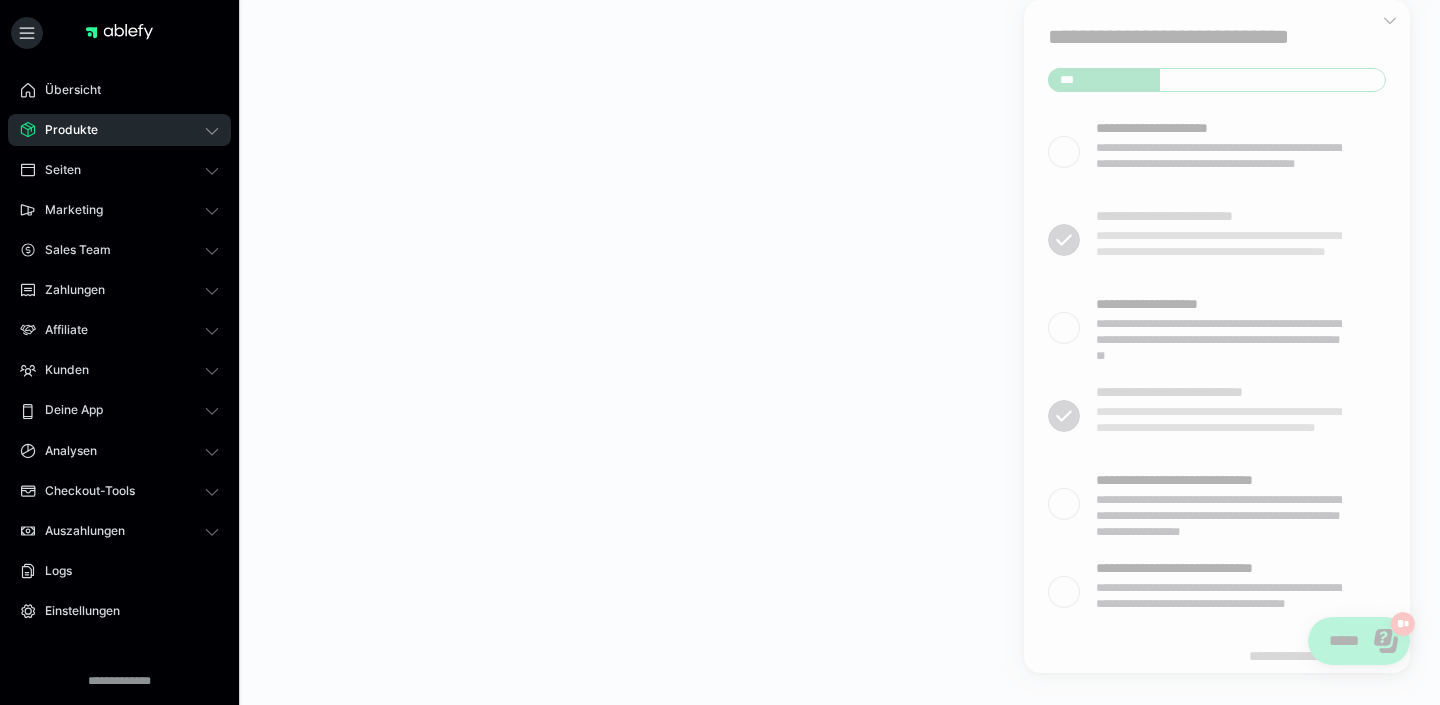 scroll, scrollTop: 0, scrollLeft: 0, axis: both 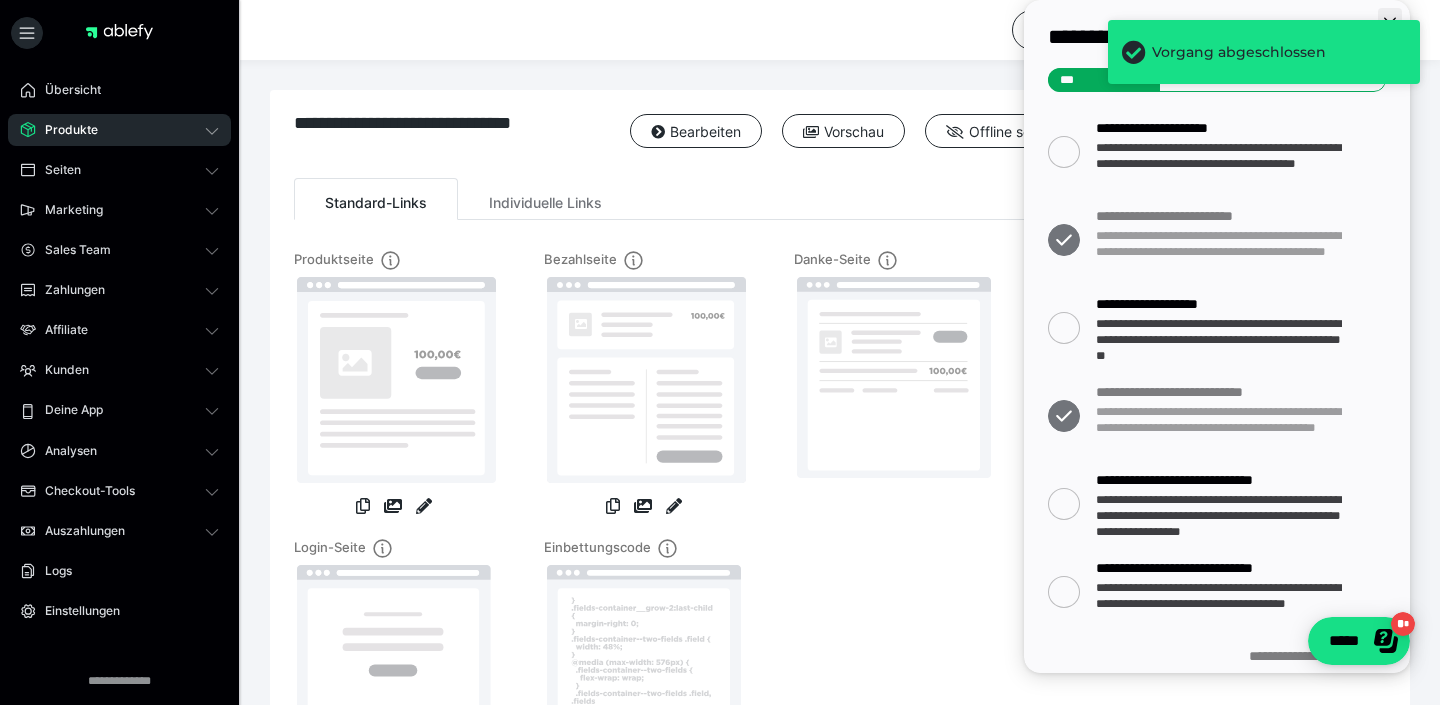 click 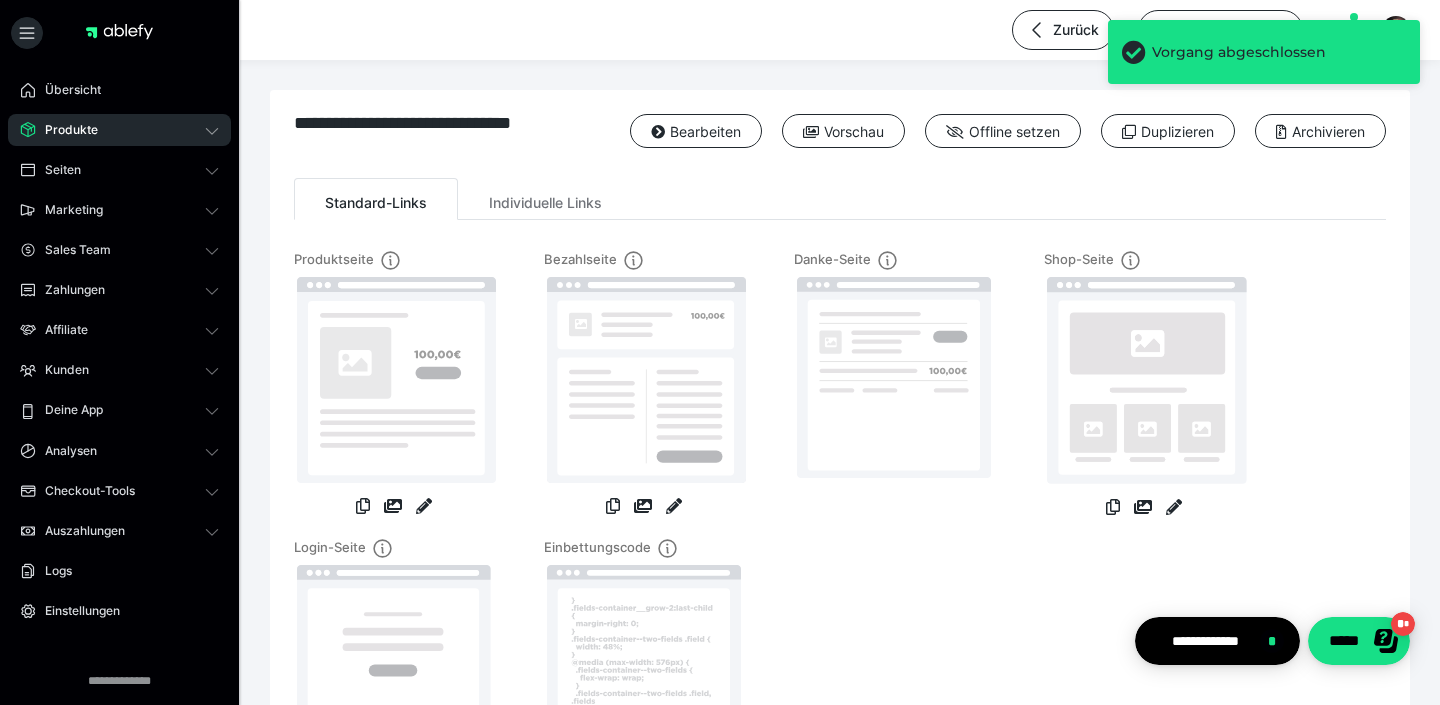 scroll, scrollTop: 0, scrollLeft: 0, axis: both 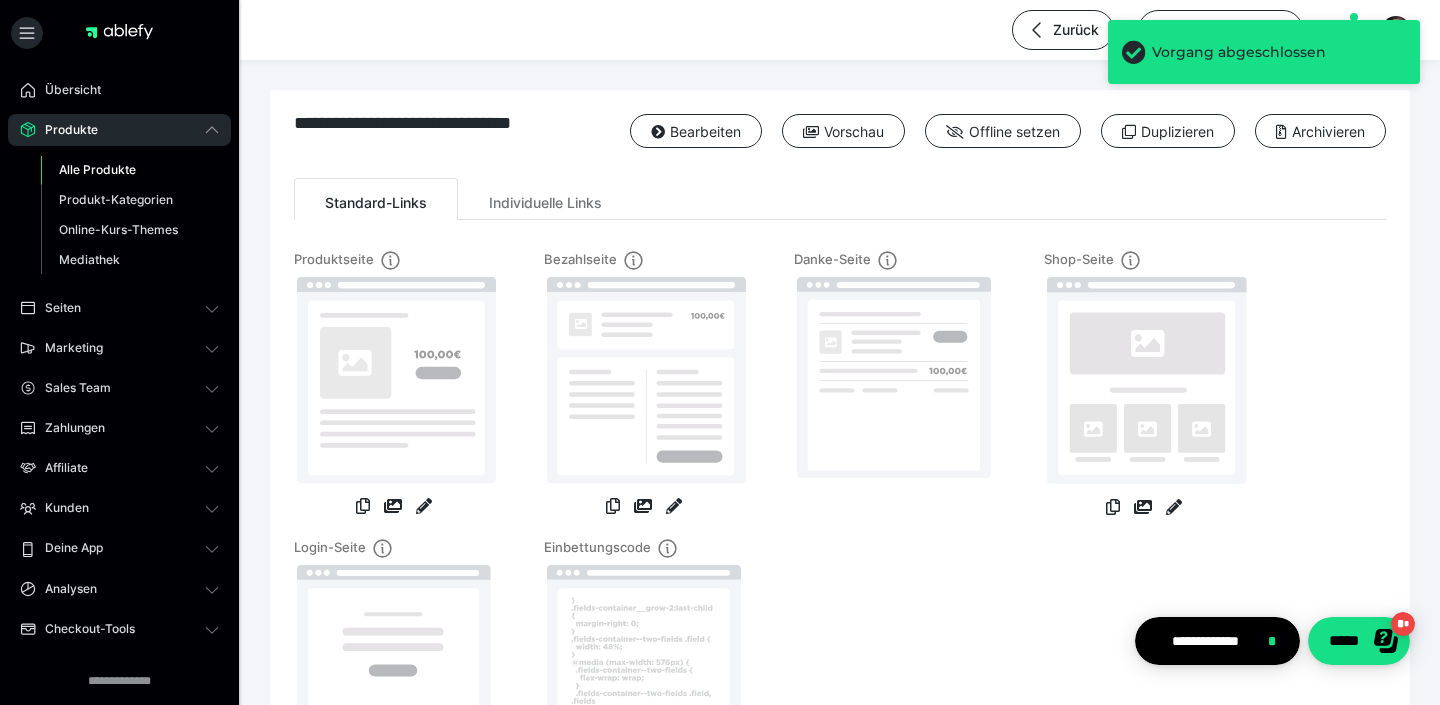 click on "Alle Produkte" at bounding box center [97, 169] 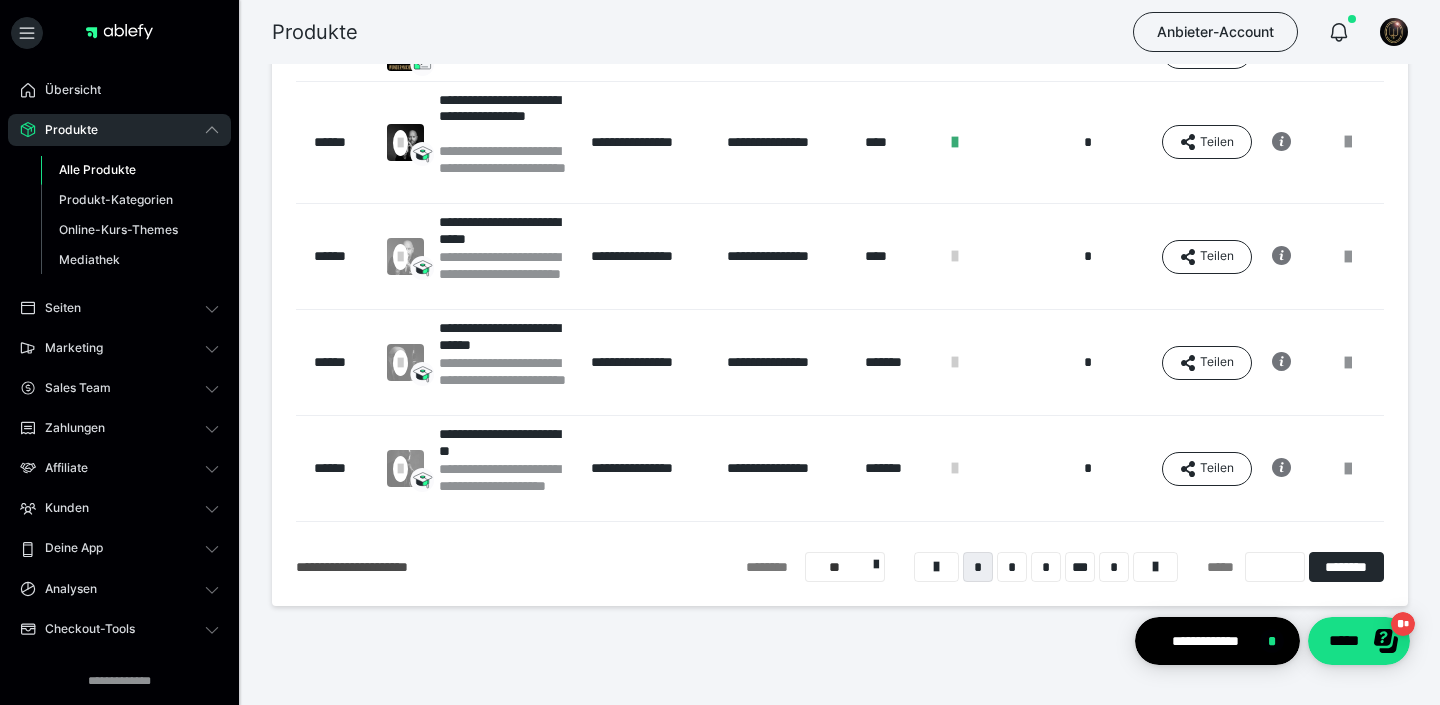 scroll, scrollTop: 675, scrollLeft: 0, axis: vertical 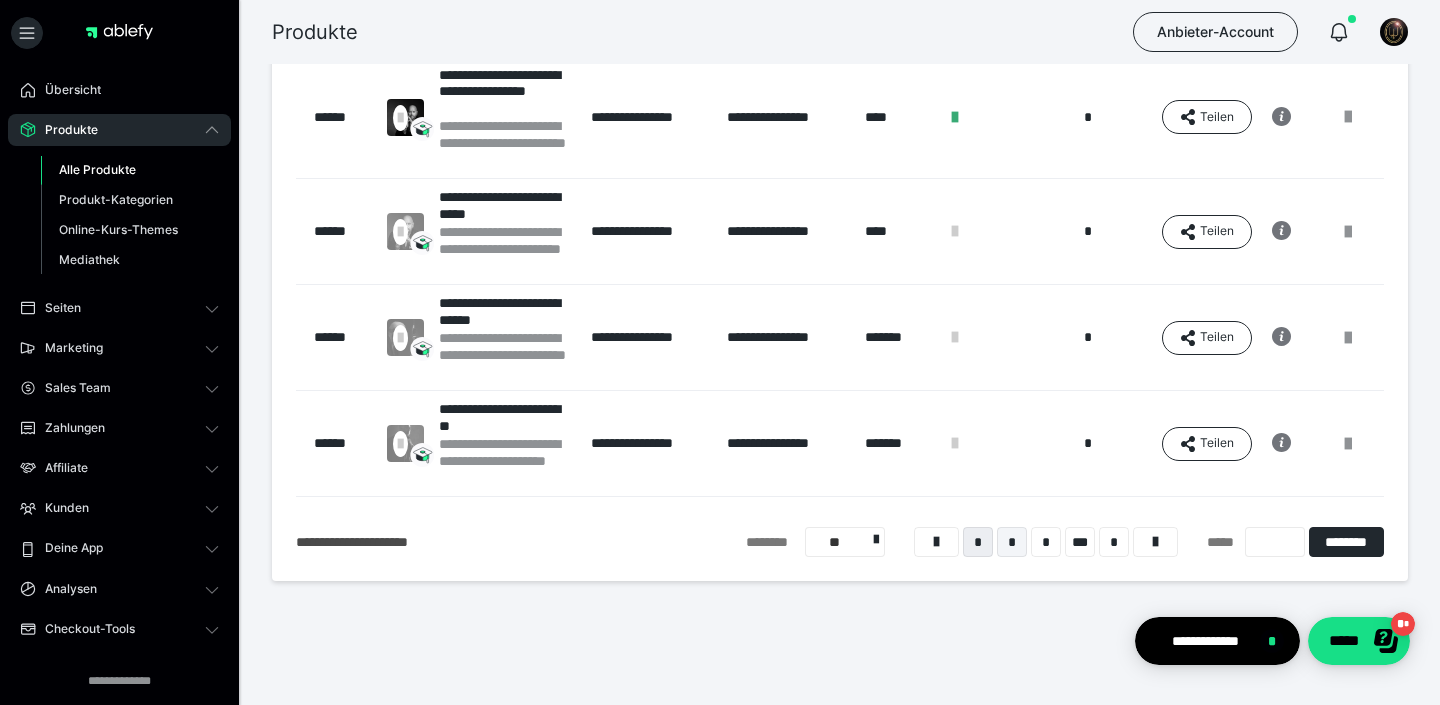 click on "*" at bounding box center (1012, 542) 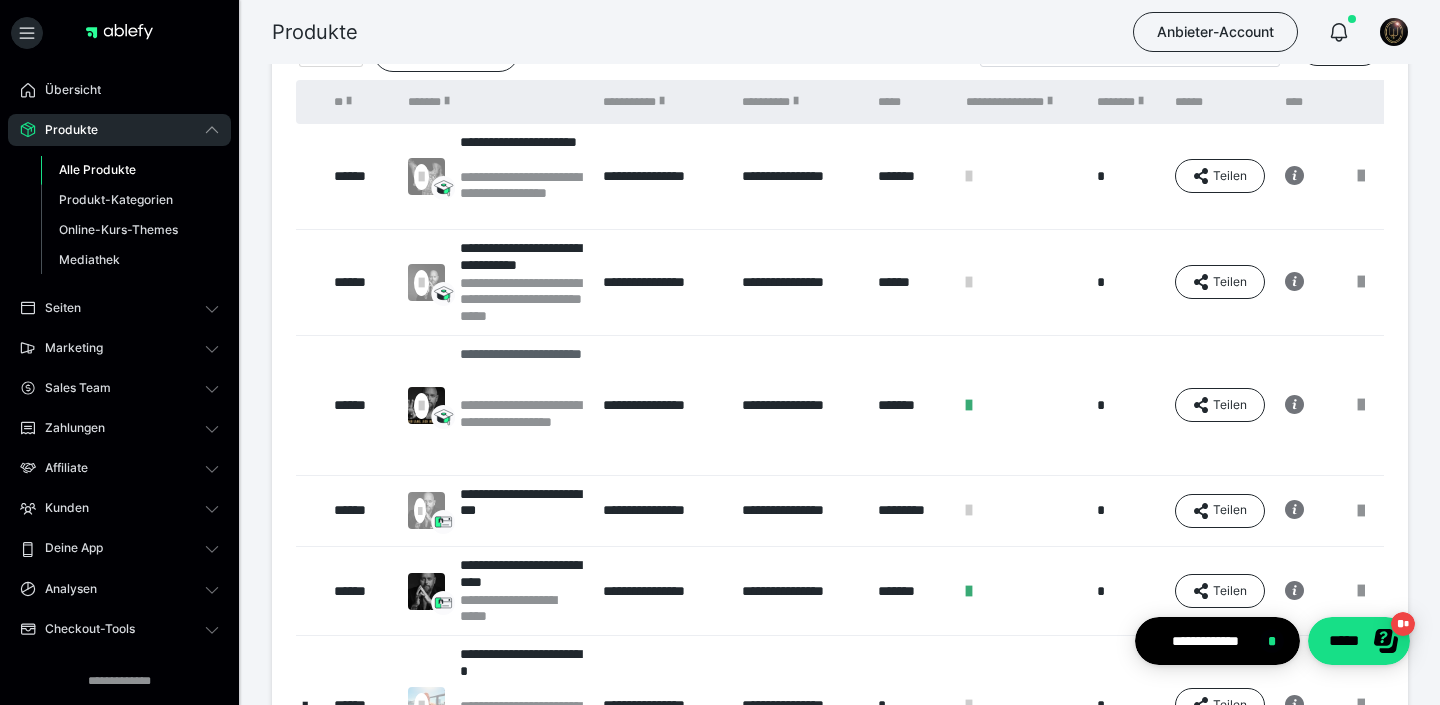 scroll, scrollTop: 146, scrollLeft: 0, axis: vertical 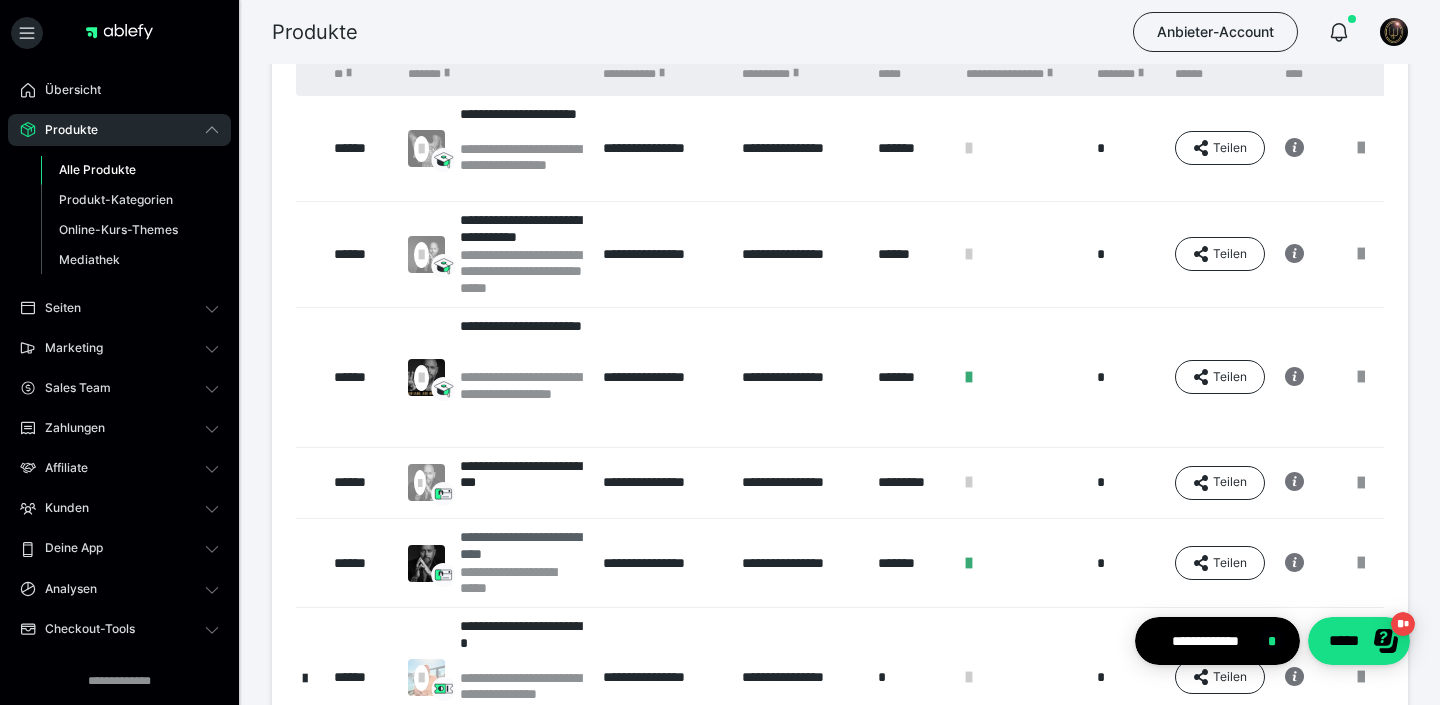 click on "**********" at bounding box center [521, 546] 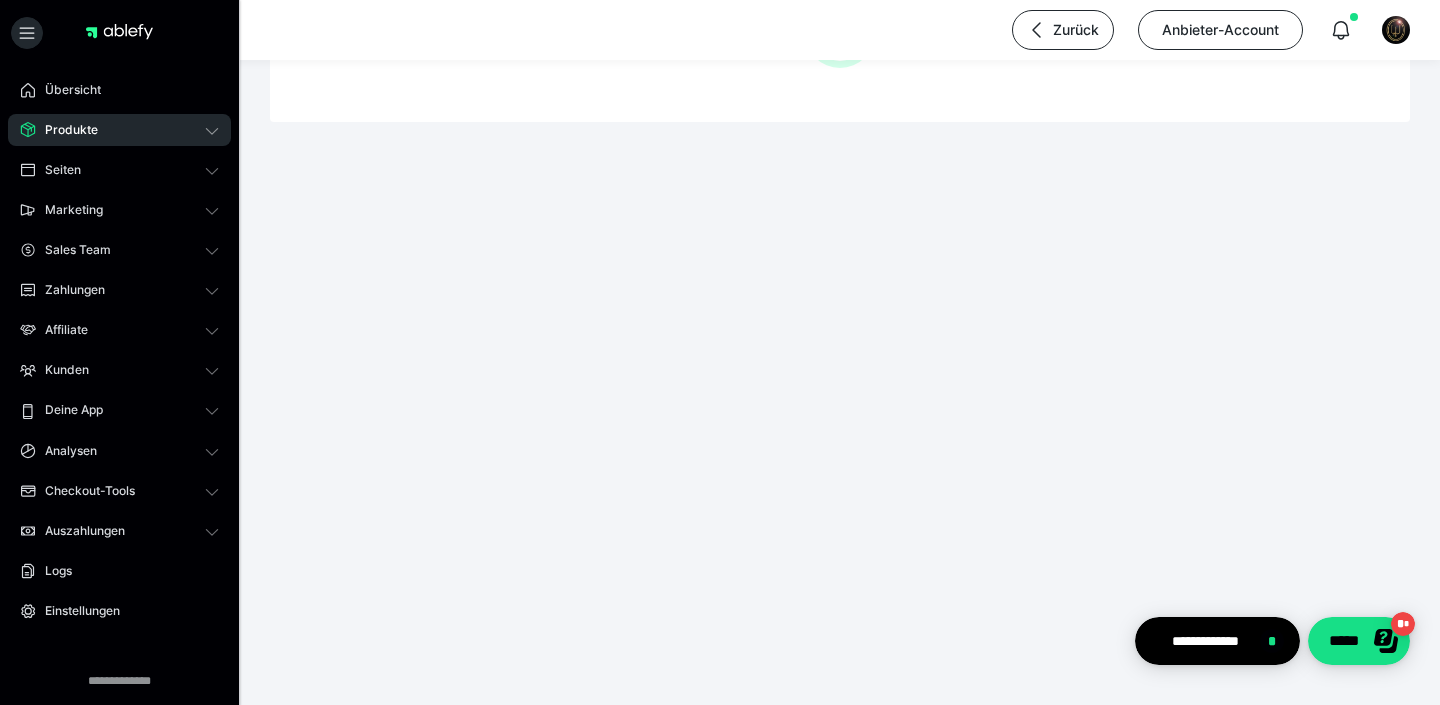 scroll, scrollTop: 0, scrollLeft: 0, axis: both 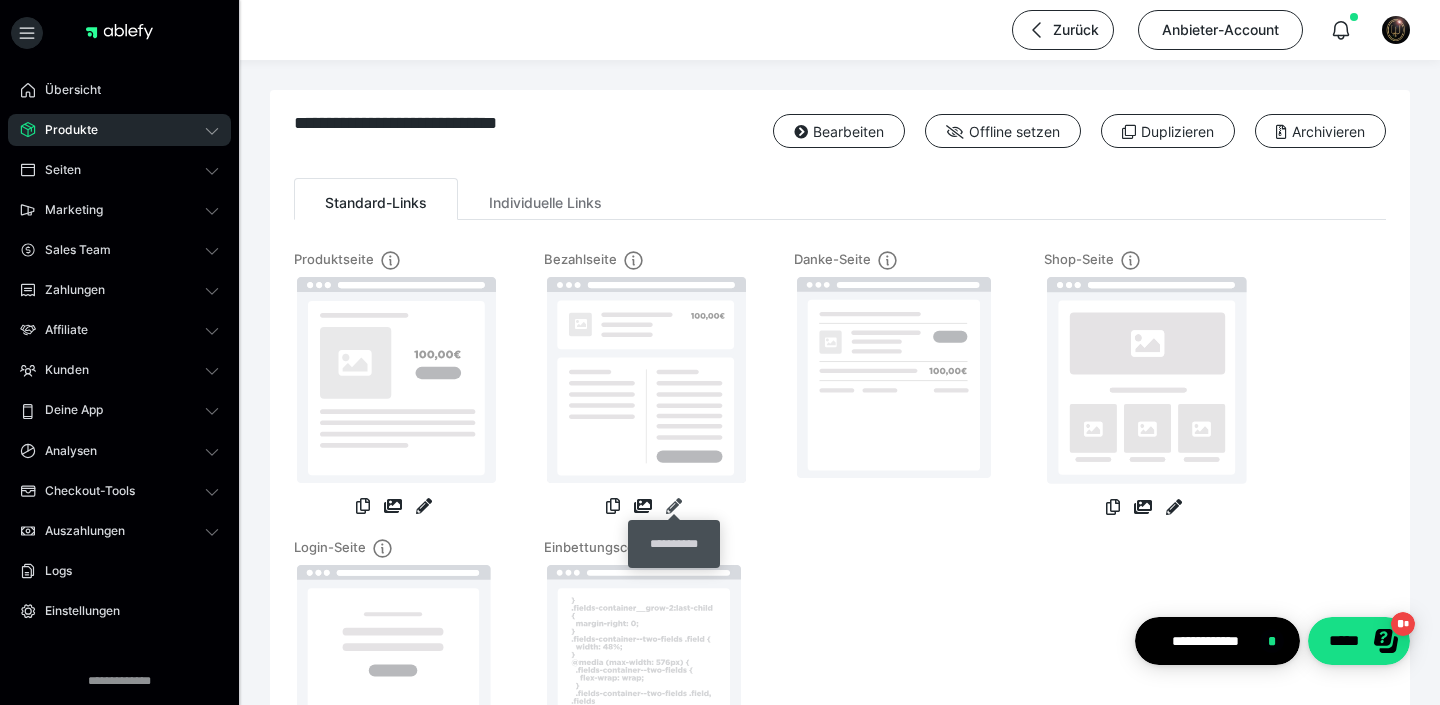 click at bounding box center (674, 506) 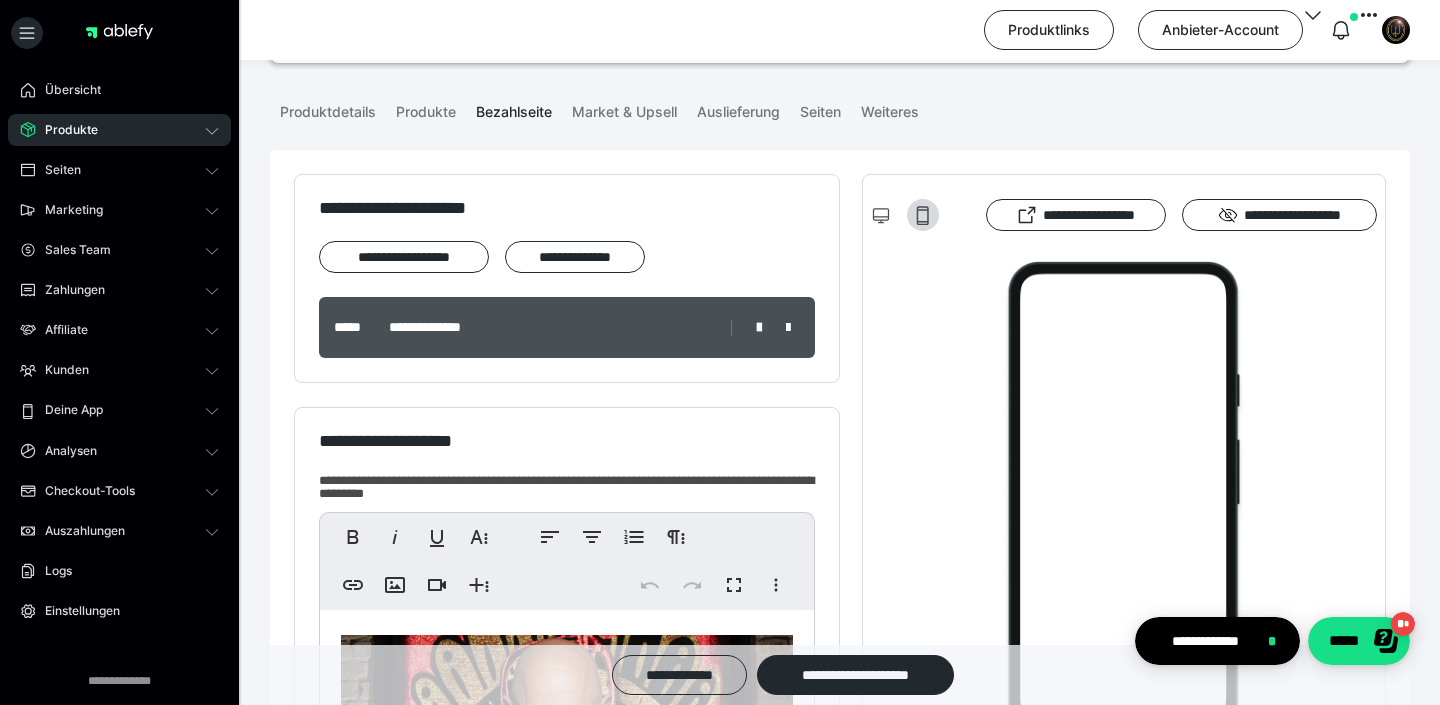 scroll, scrollTop: 587, scrollLeft: 0, axis: vertical 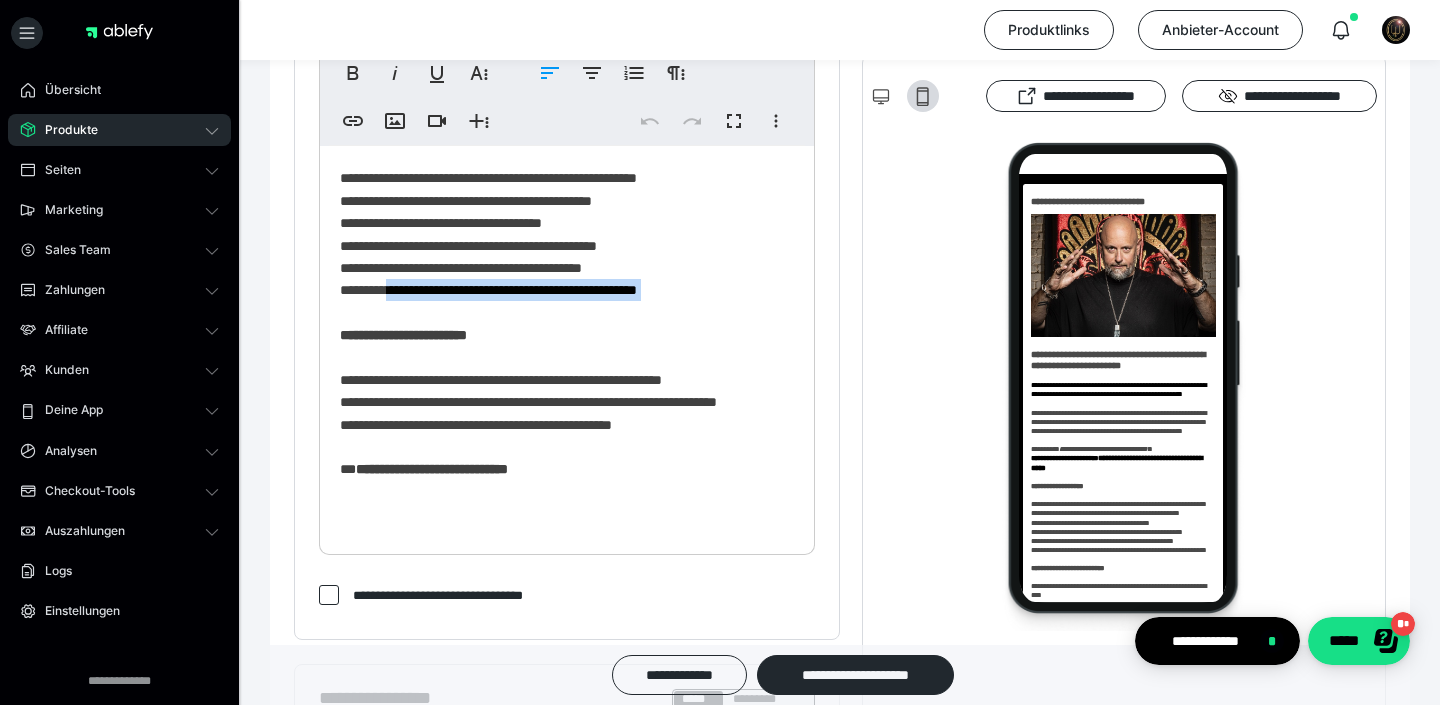 drag, startPoint x: 421, startPoint y: 312, endPoint x: 718, endPoint y: 325, distance: 297.28436 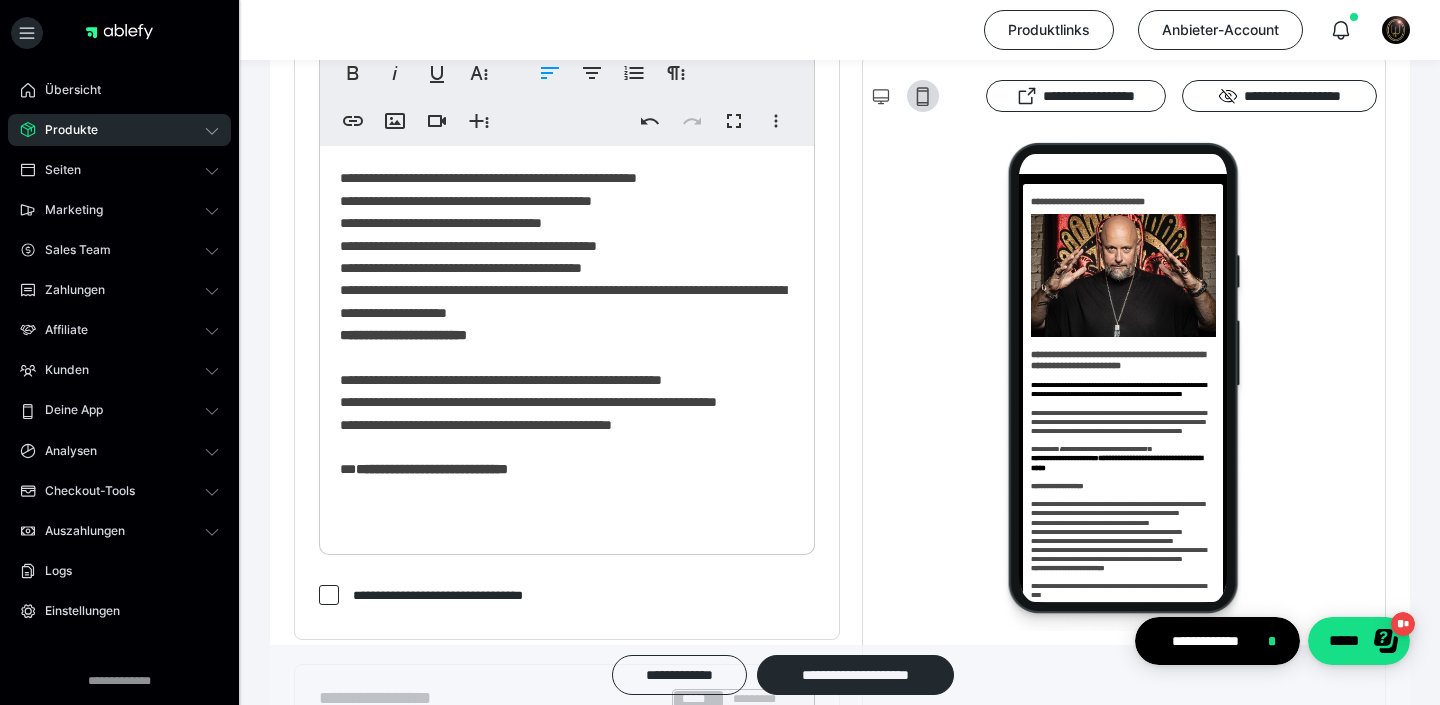 click on "**********" at bounding box center (567, 15) 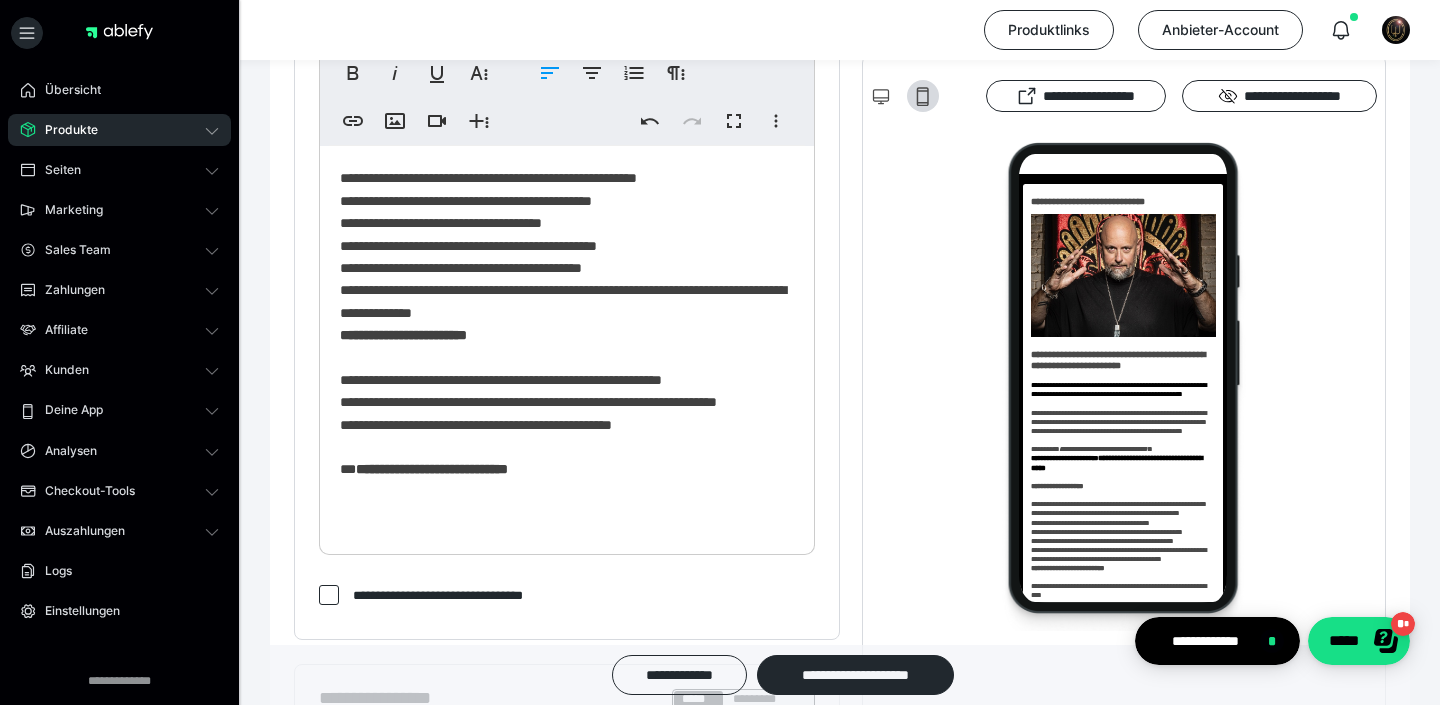 click on "**********" at bounding box center [567, 15] 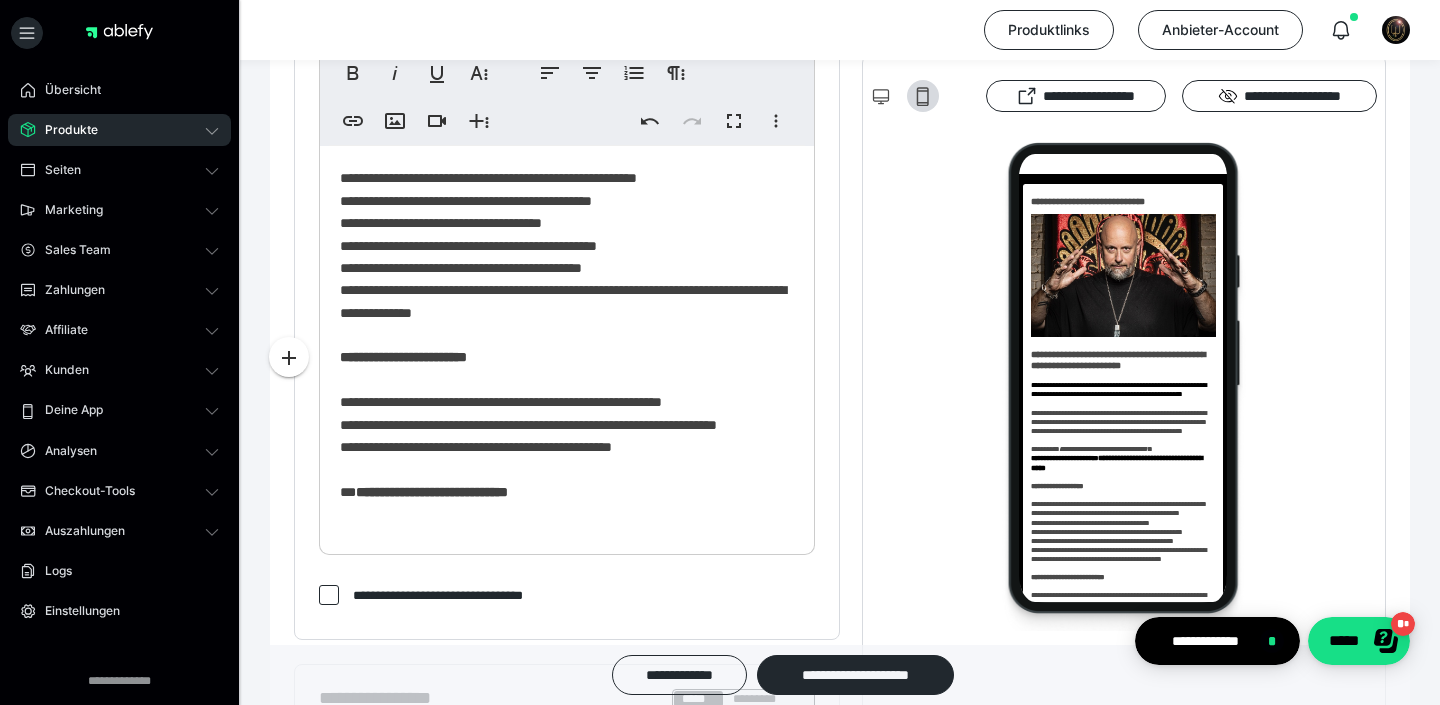 scroll, scrollTop: 683, scrollLeft: 0, axis: vertical 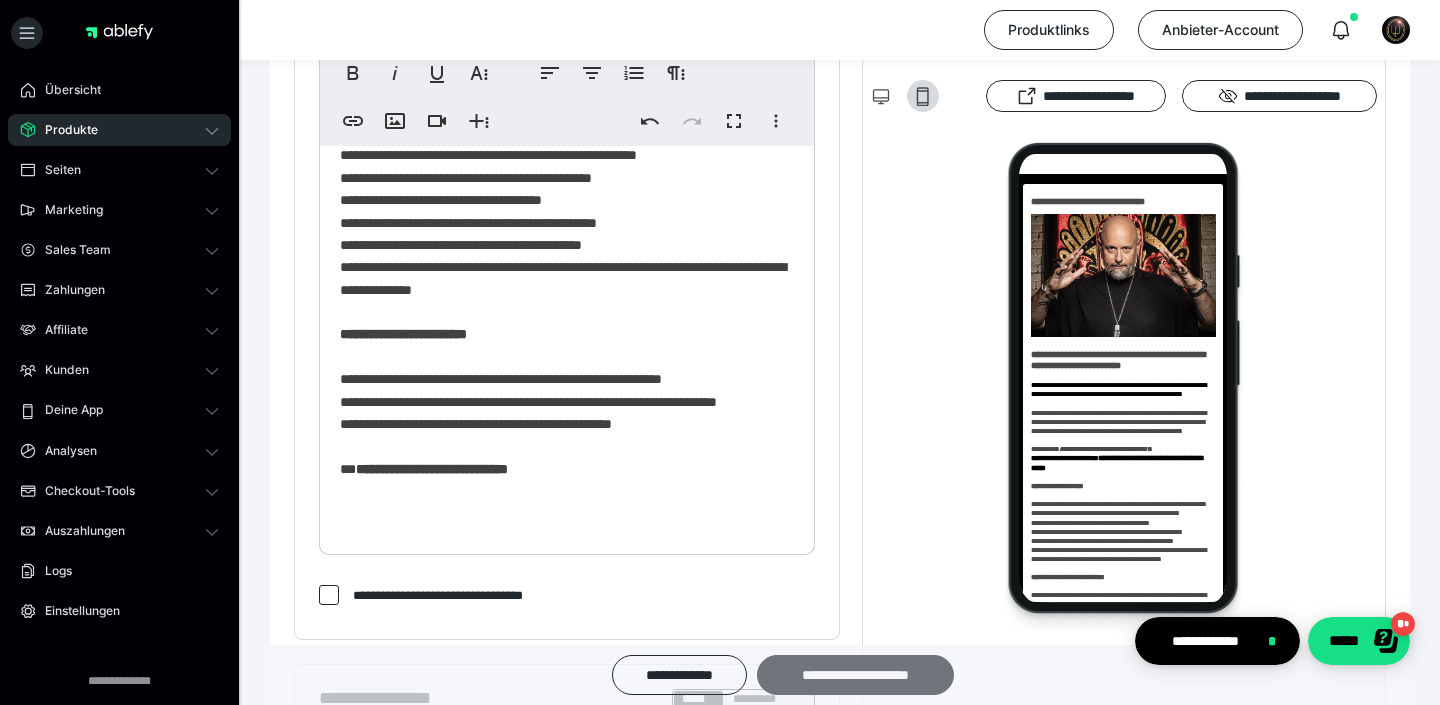 click on "**********" at bounding box center [855, 675] 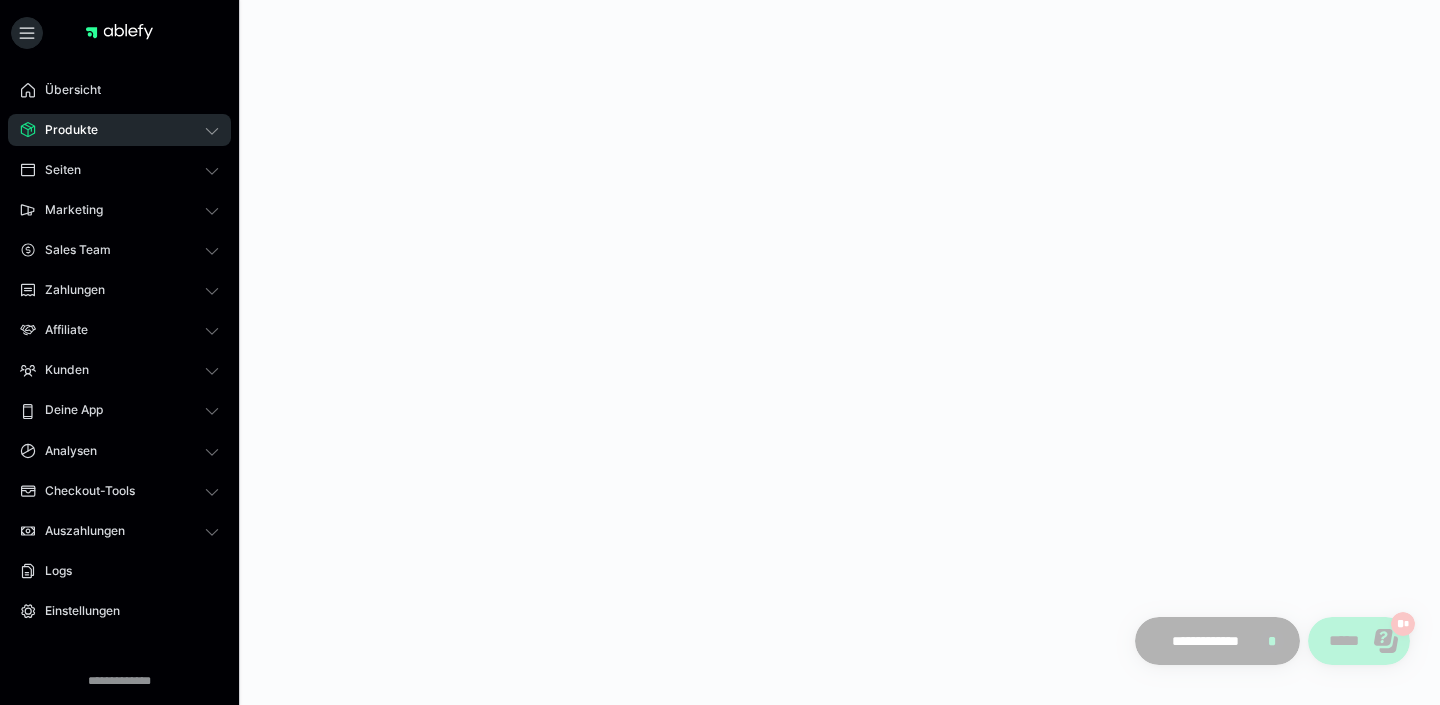 scroll, scrollTop: 0, scrollLeft: 0, axis: both 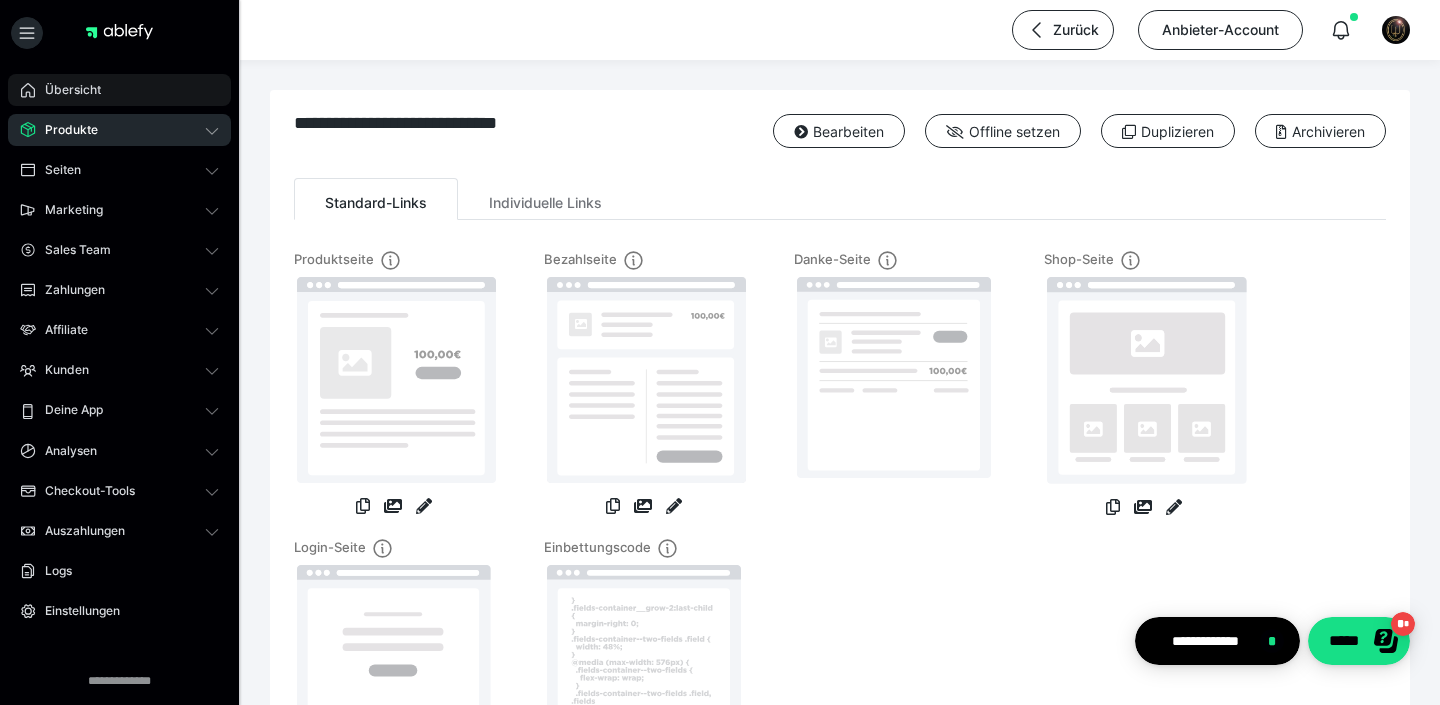 click on "Übersicht" at bounding box center (66, 90) 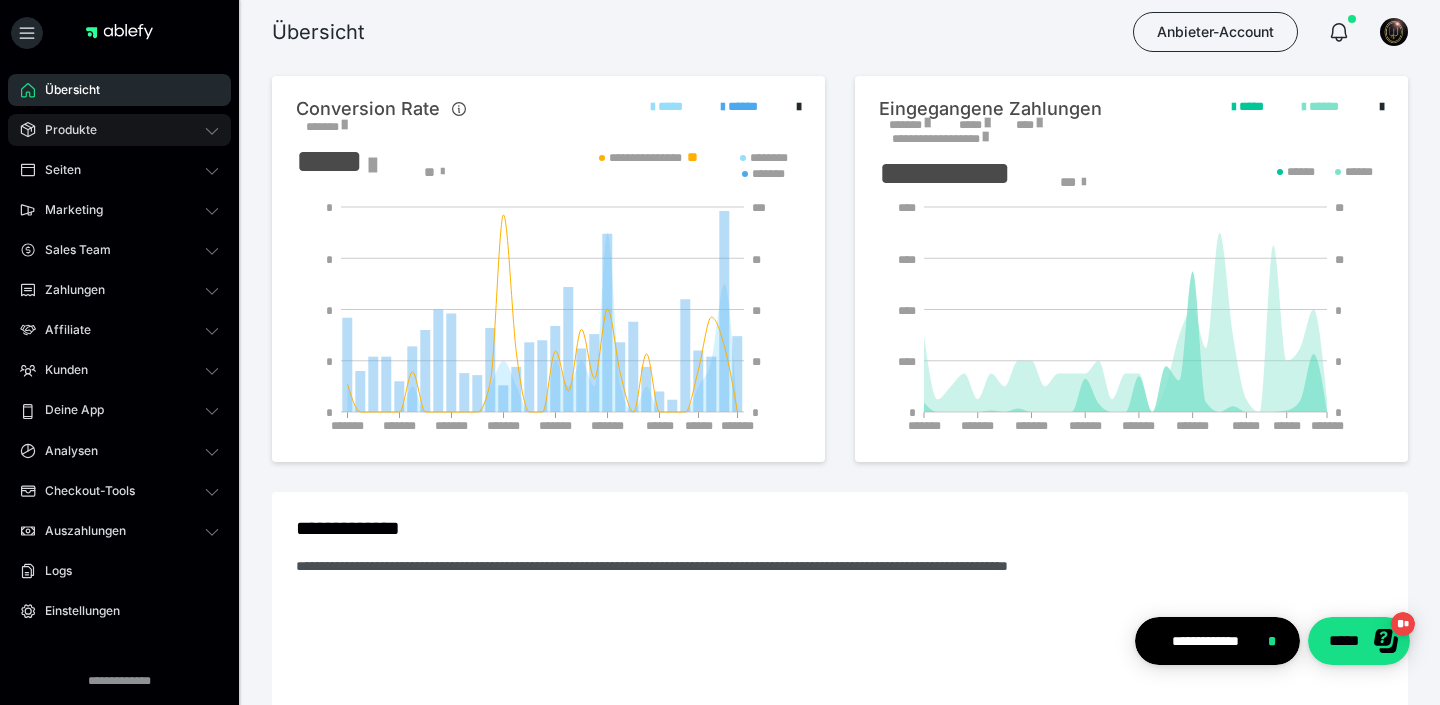 click on "Produkte" at bounding box center (64, 130) 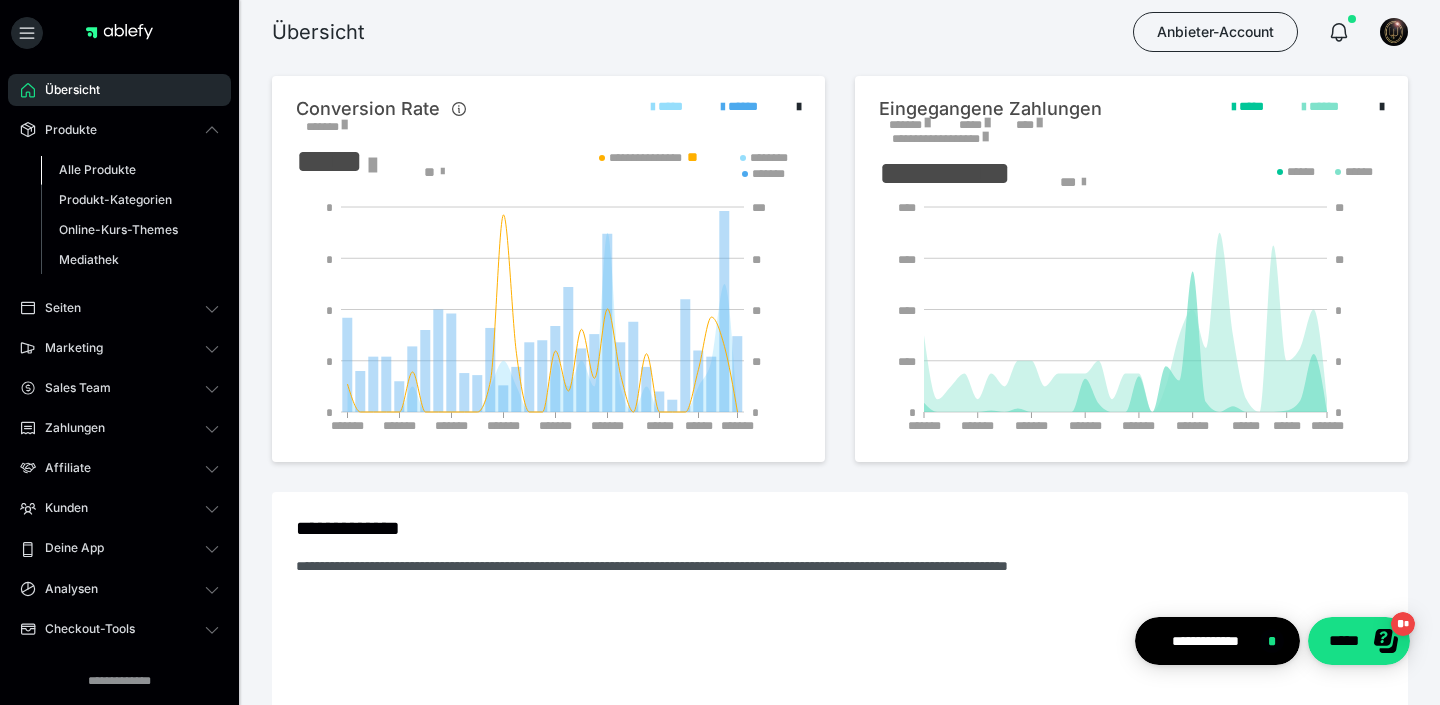 click on "Alle Produkte" at bounding box center (130, 170) 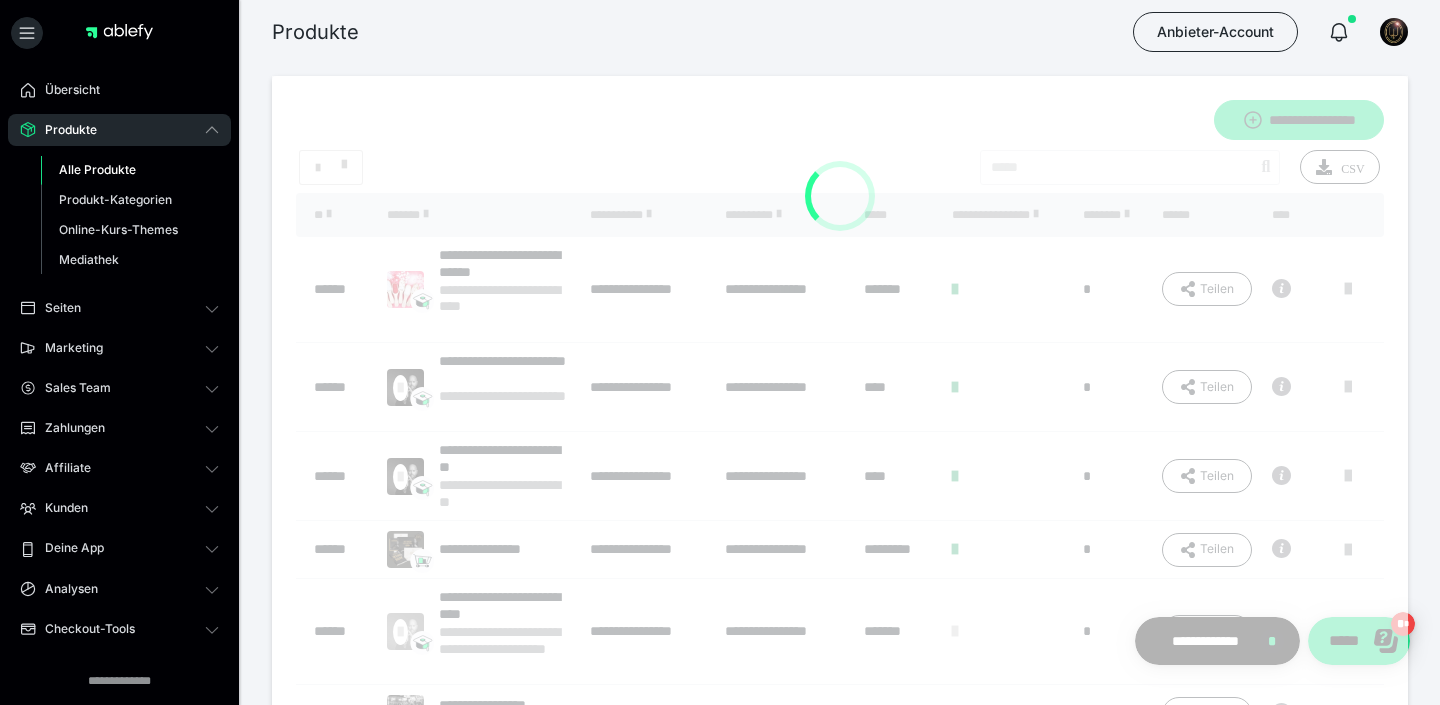 click on "Alle Produkte" at bounding box center (97, 169) 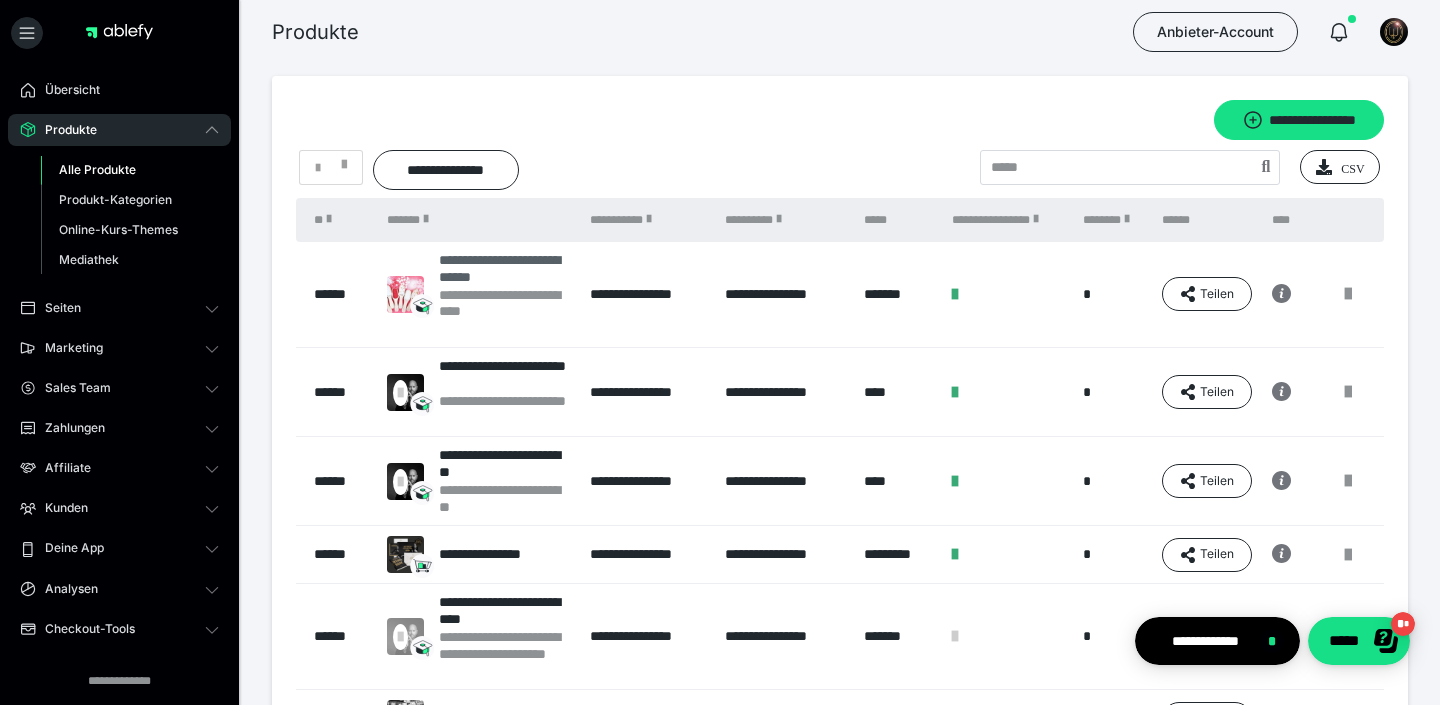 click on "**********" at bounding box center (504, 269) 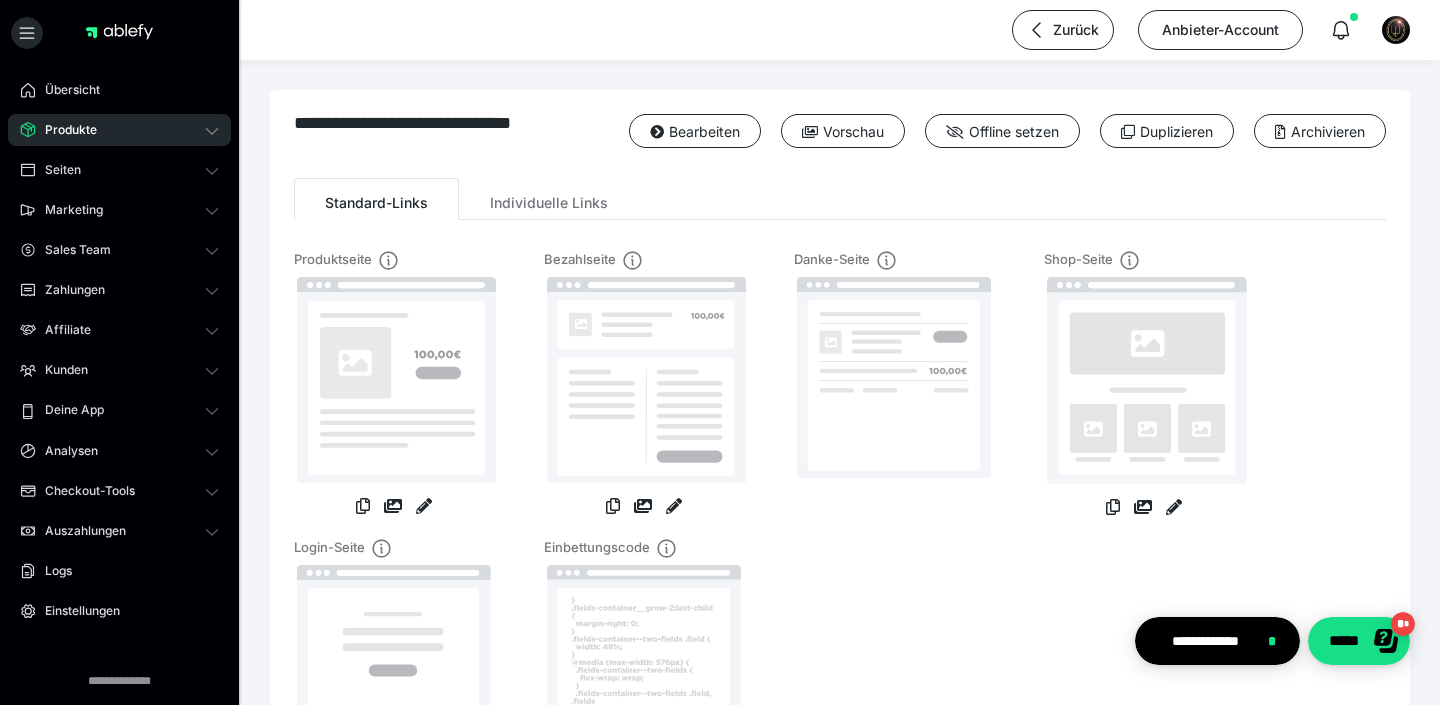 click at bounding box center [644, 386] 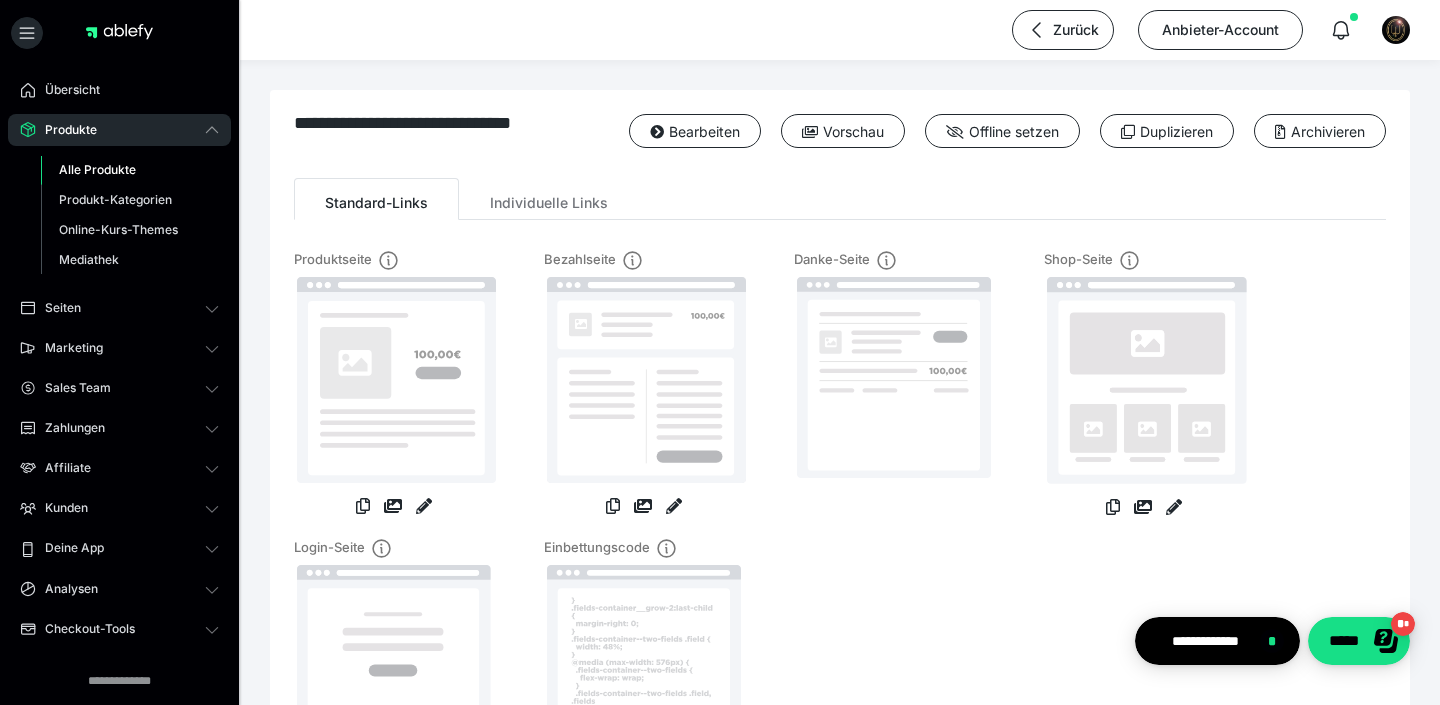 click on "Alle Produkte" at bounding box center (97, 169) 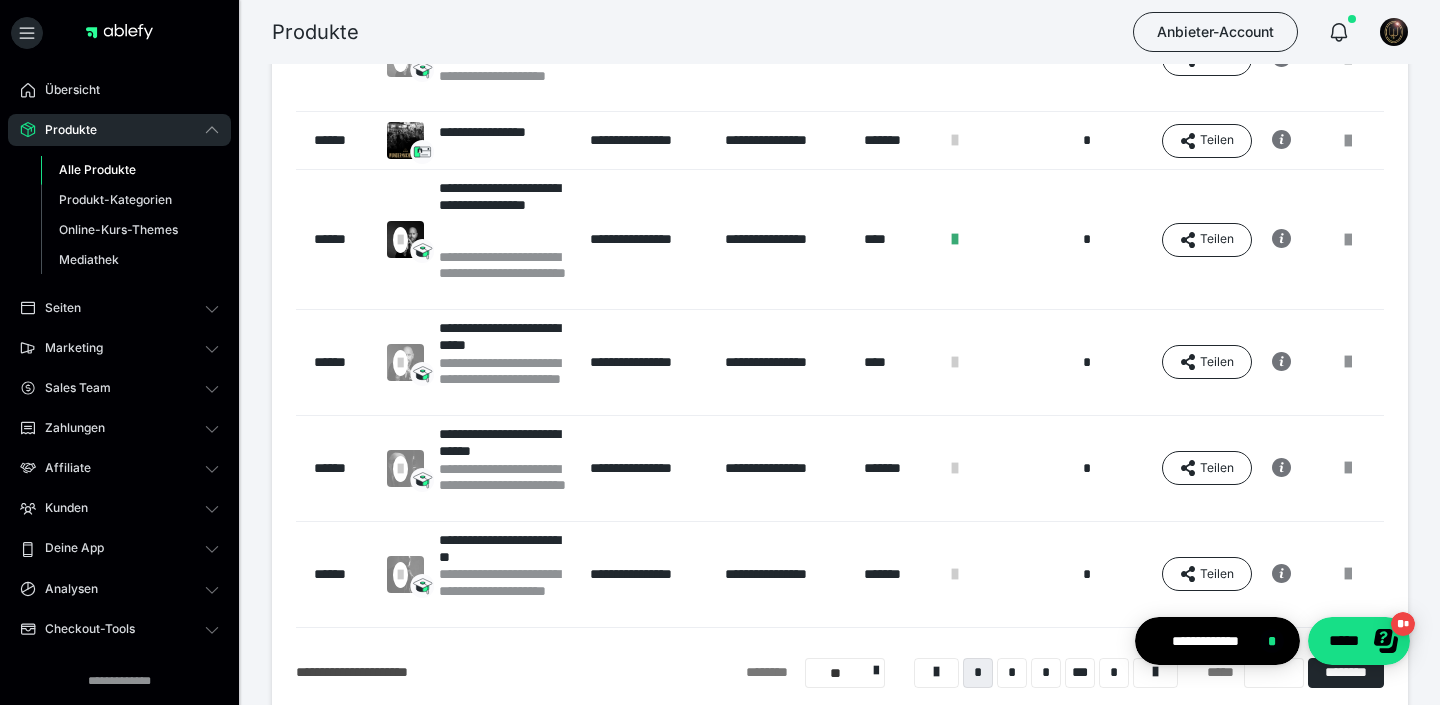 scroll, scrollTop: 709, scrollLeft: 0, axis: vertical 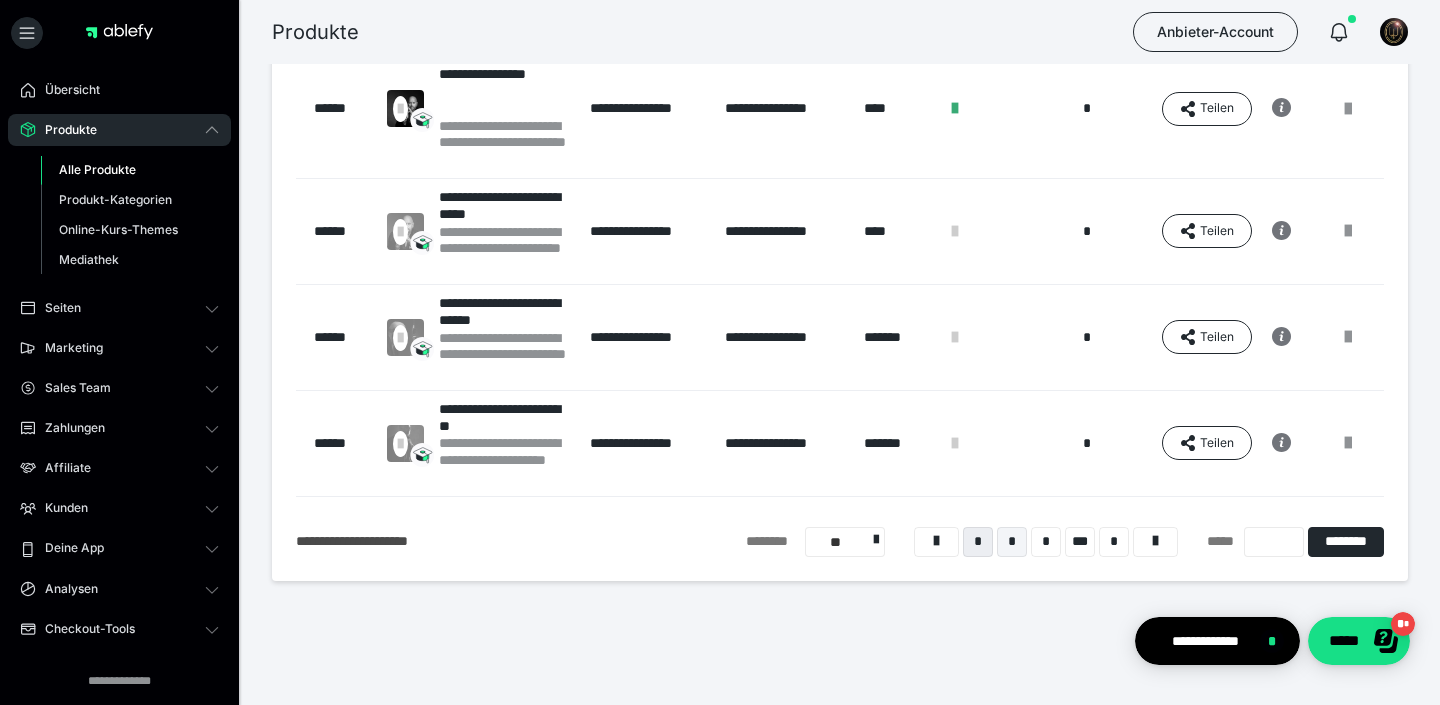 click on "*" at bounding box center [1012, 542] 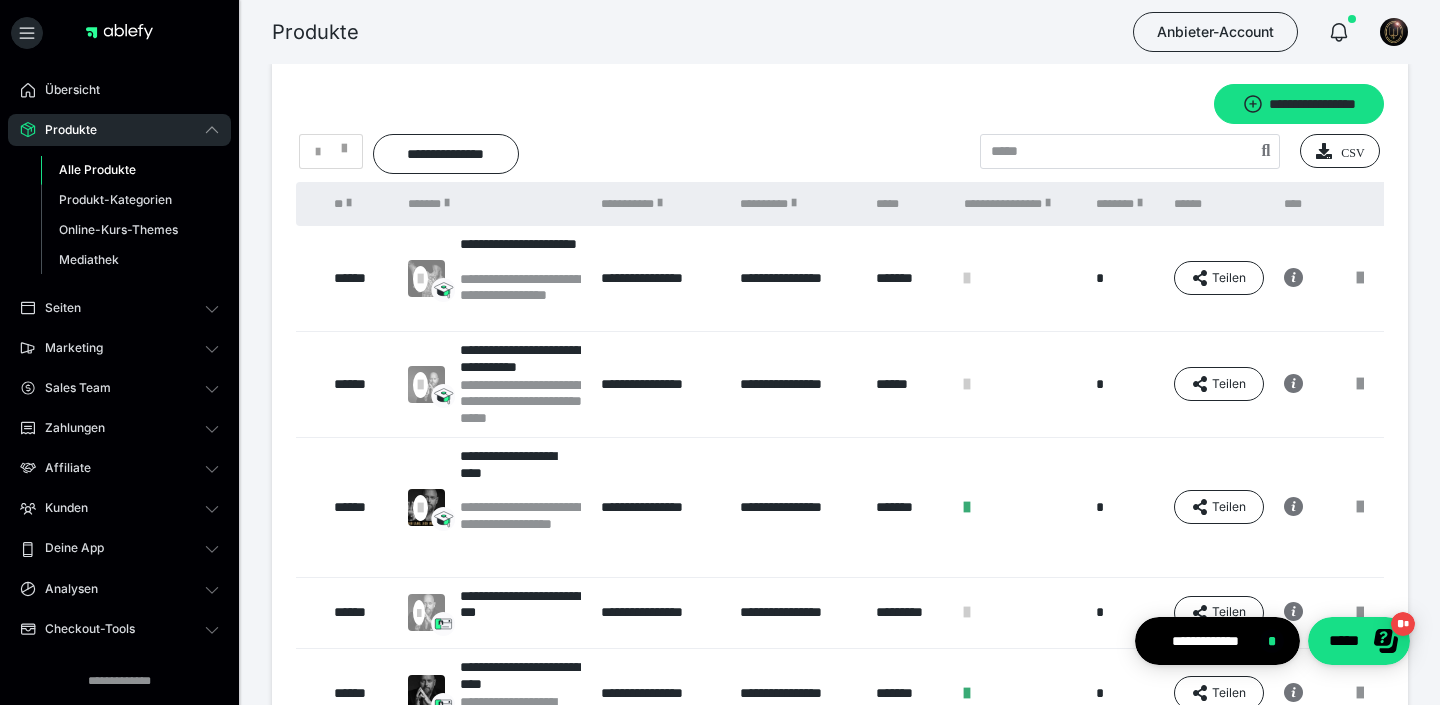 scroll, scrollTop: 80, scrollLeft: 0, axis: vertical 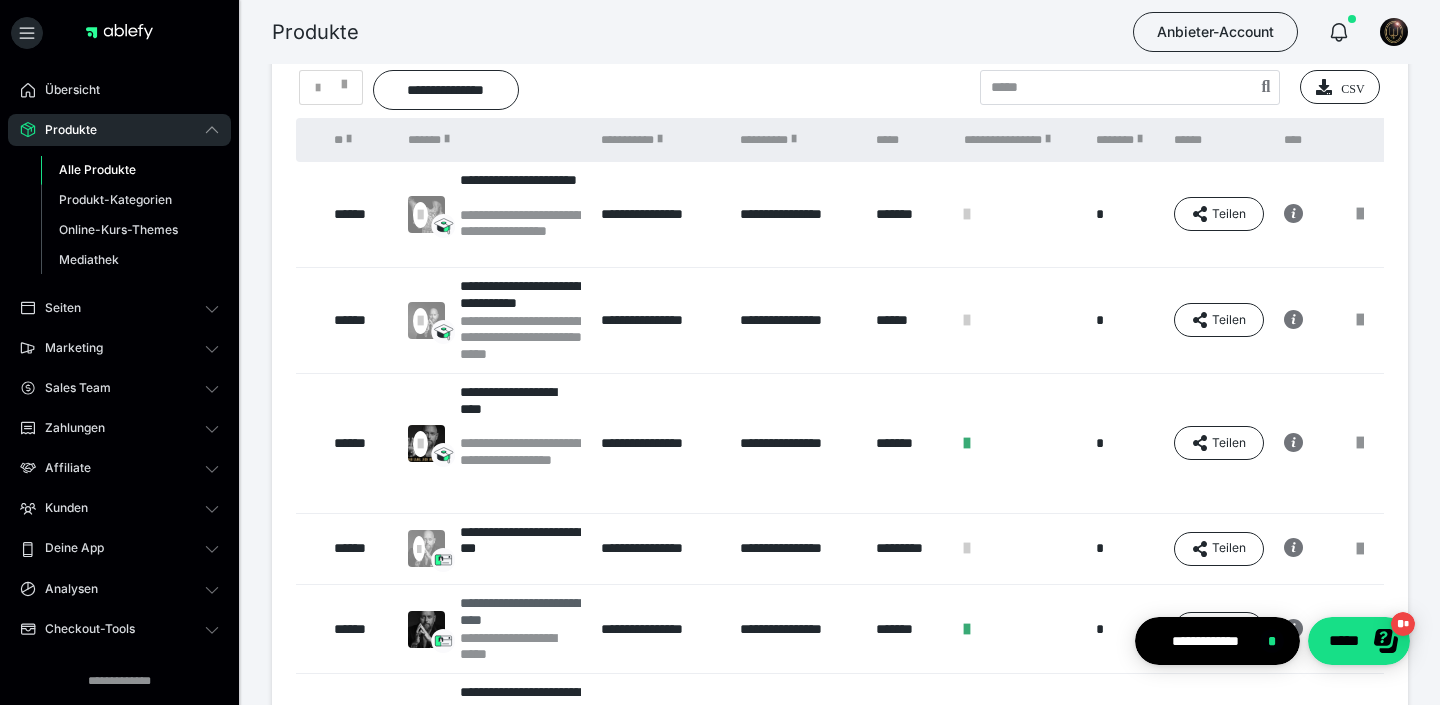 click on "**********" at bounding box center (521, 612) 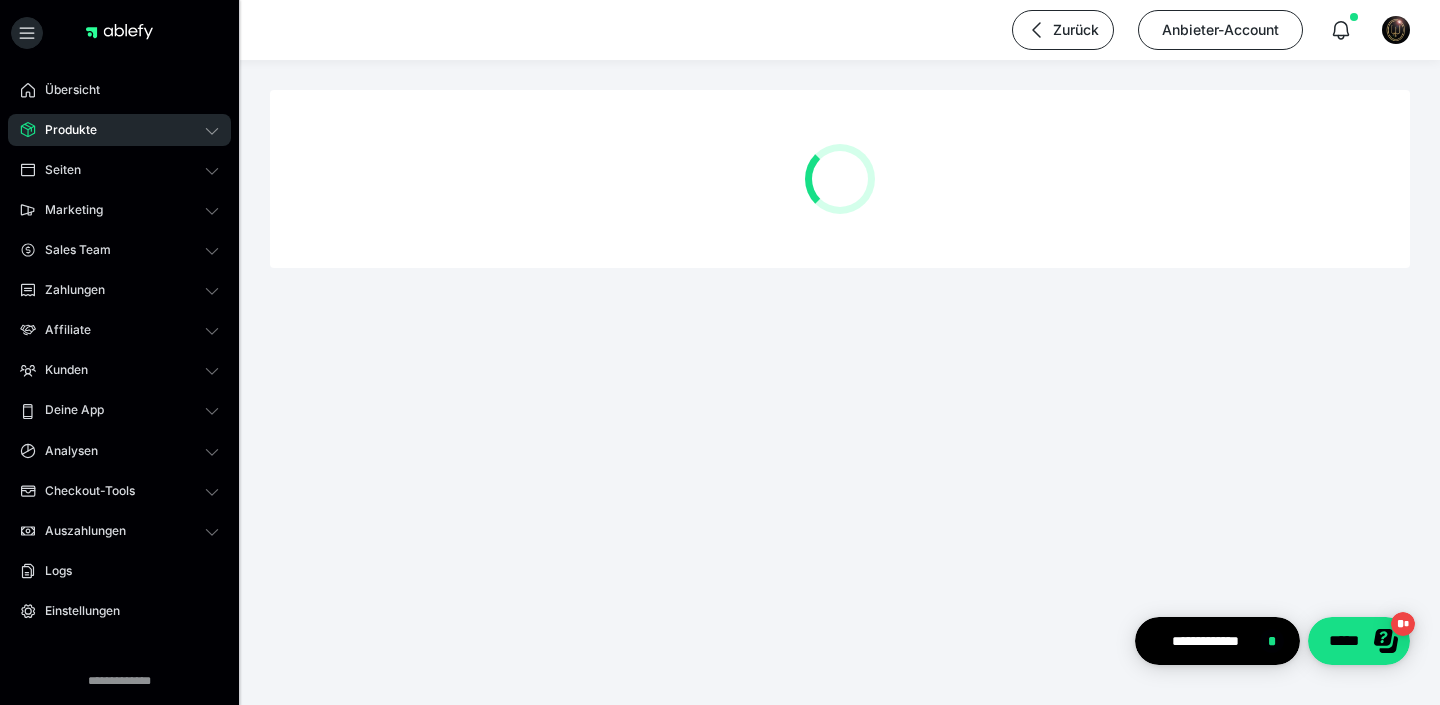 scroll, scrollTop: 0, scrollLeft: 0, axis: both 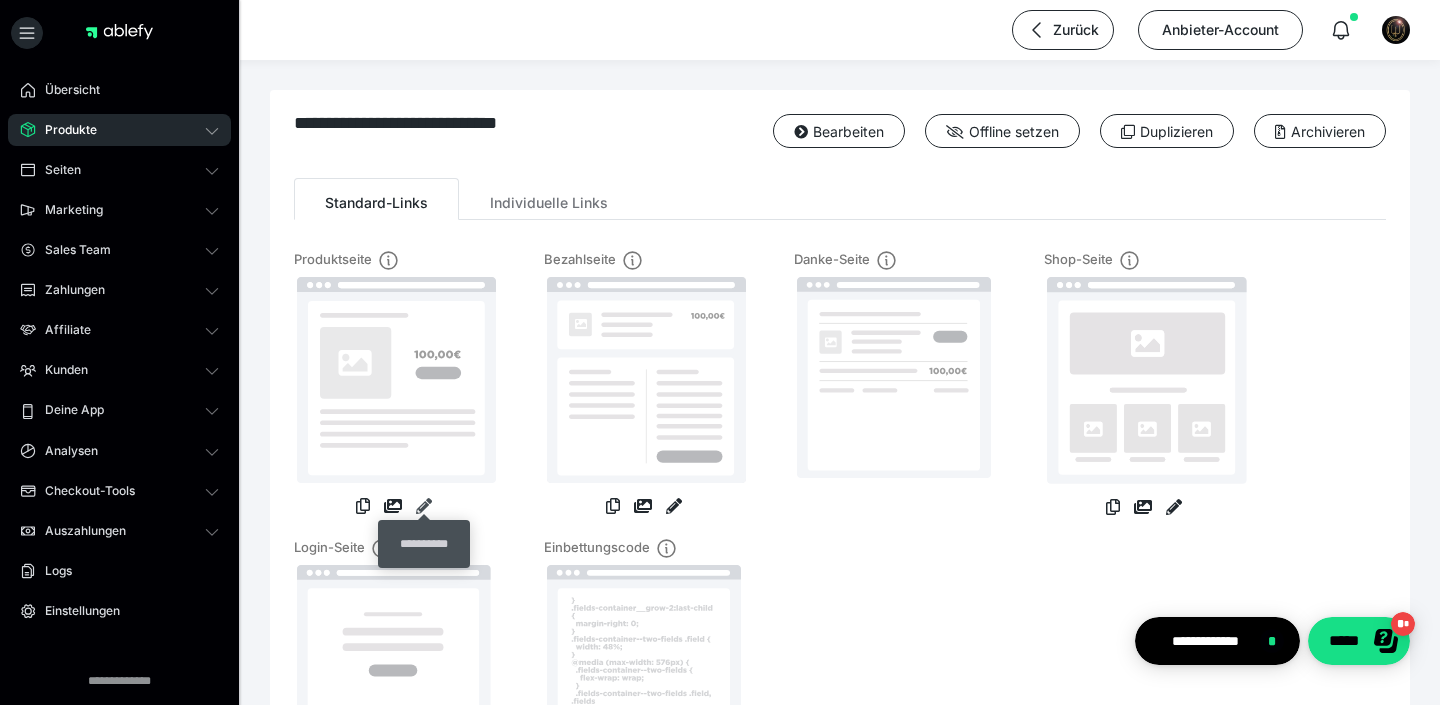 click at bounding box center (424, 506) 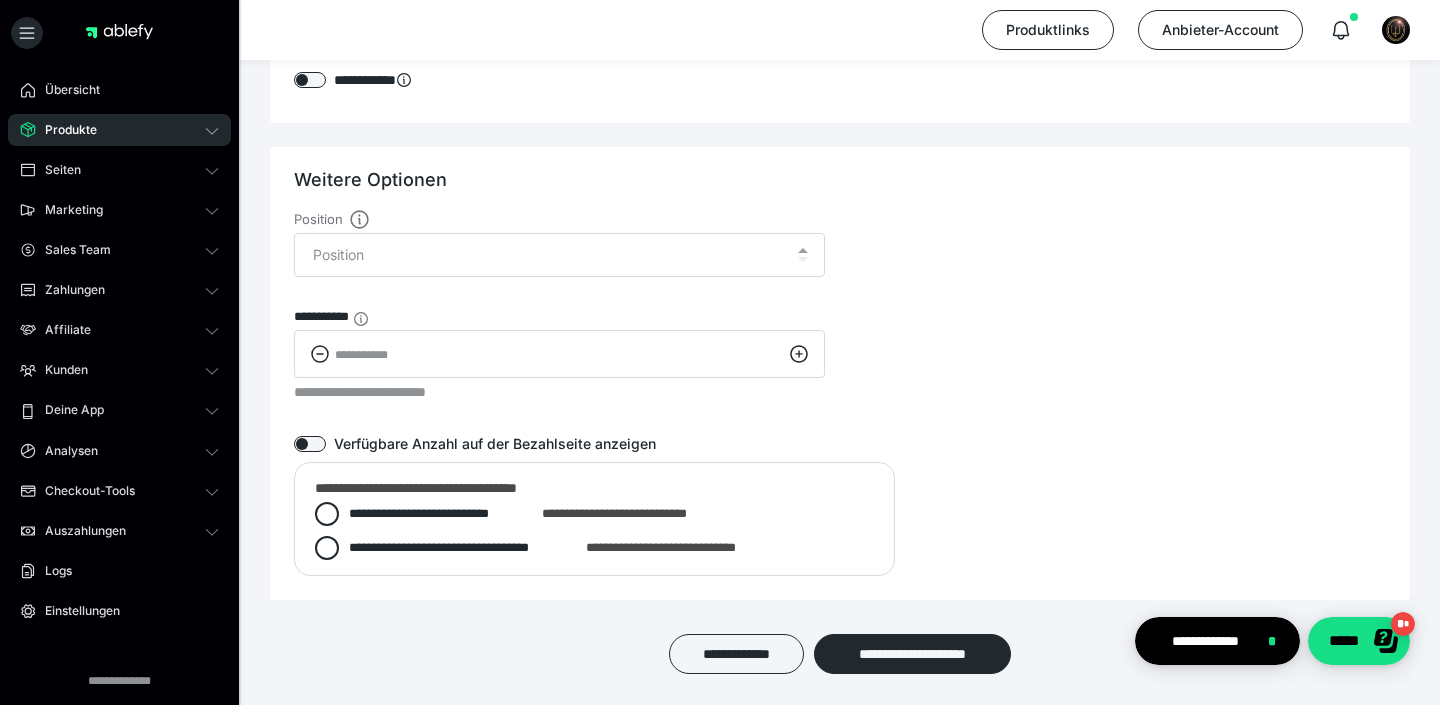 scroll, scrollTop: 2629, scrollLeft: 0, axis: vertical 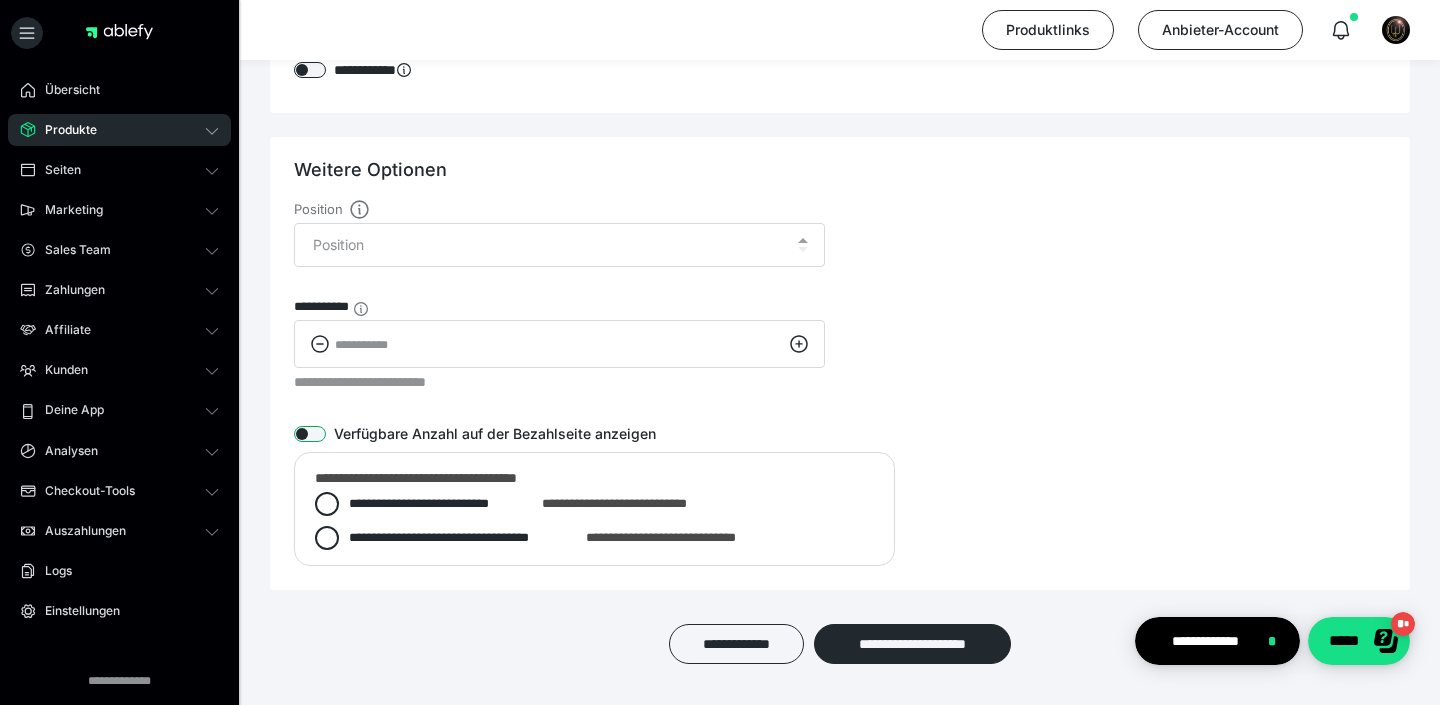 click at bounding box center (310, 434) 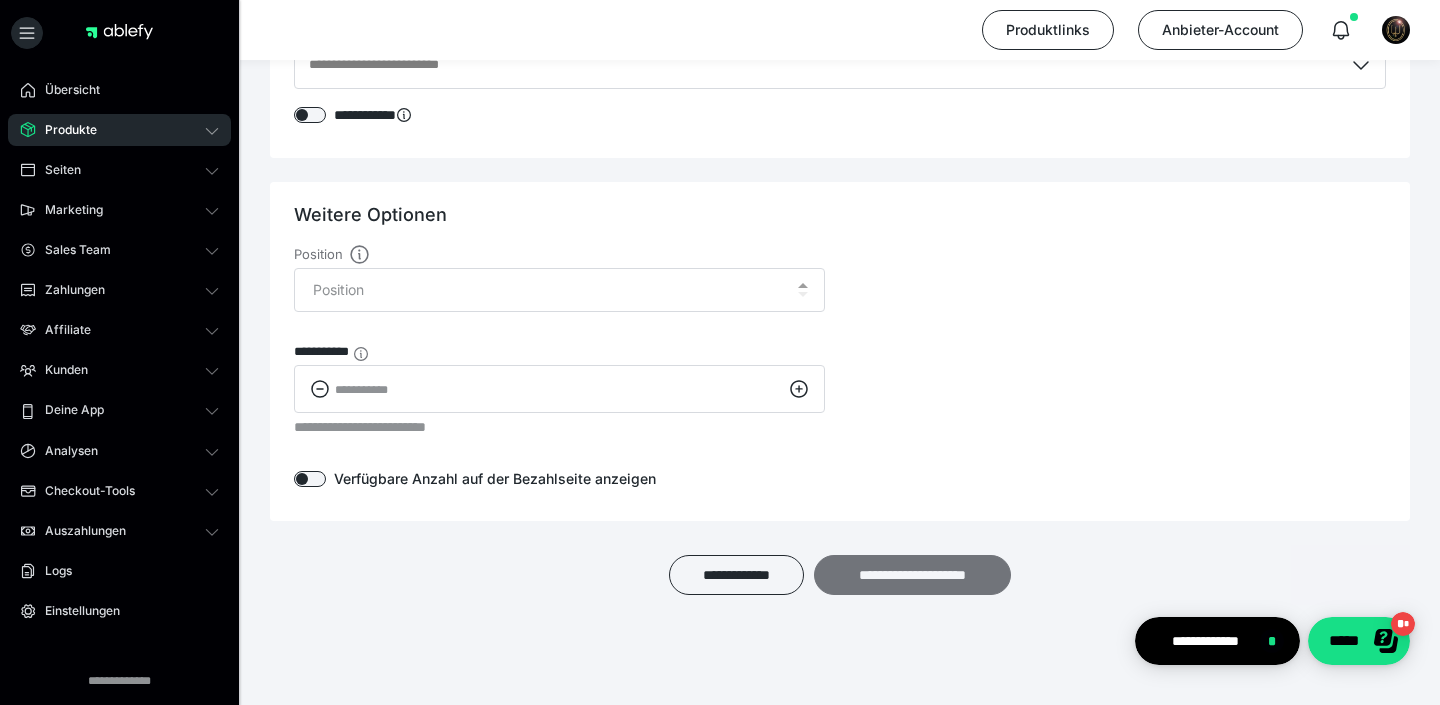 click on "**********" at bounding box center [913, 575] 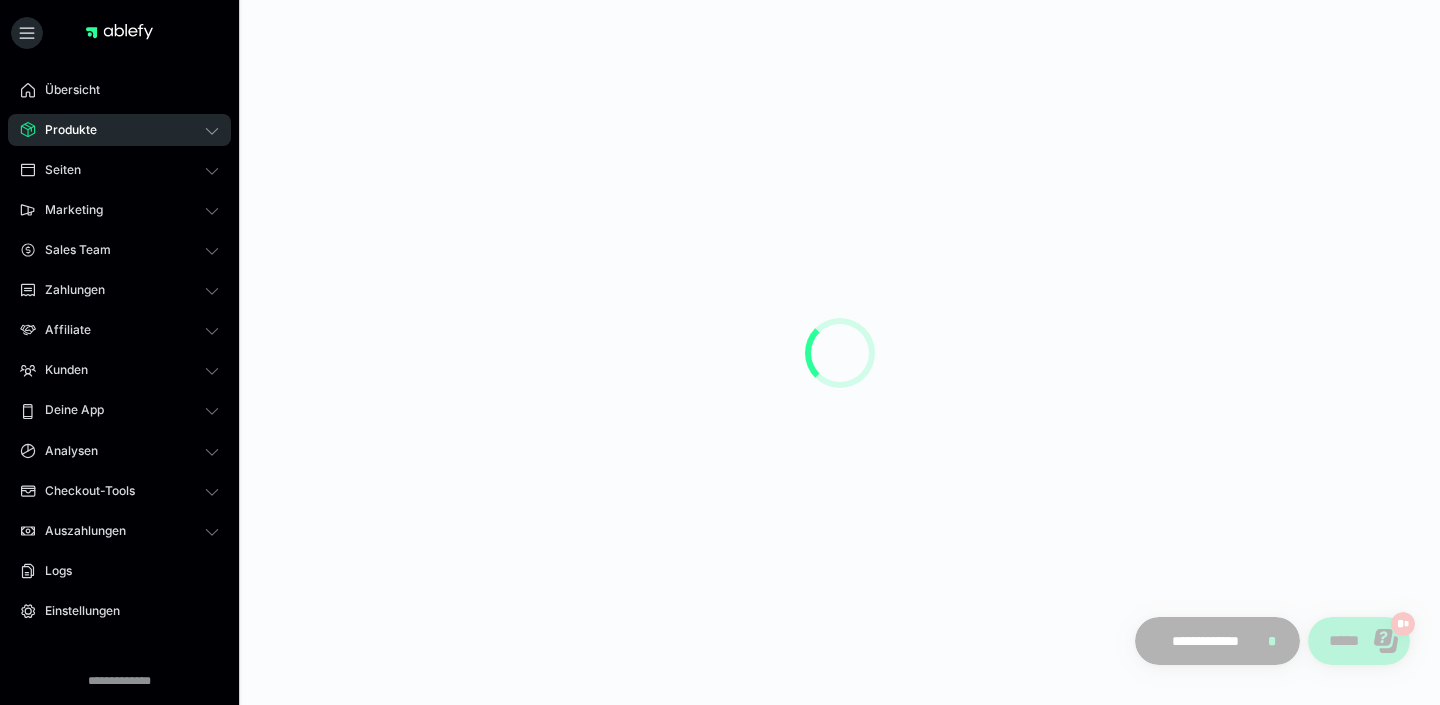 scroll, scrollTop: 0, scrollLeft: 0, axis: both 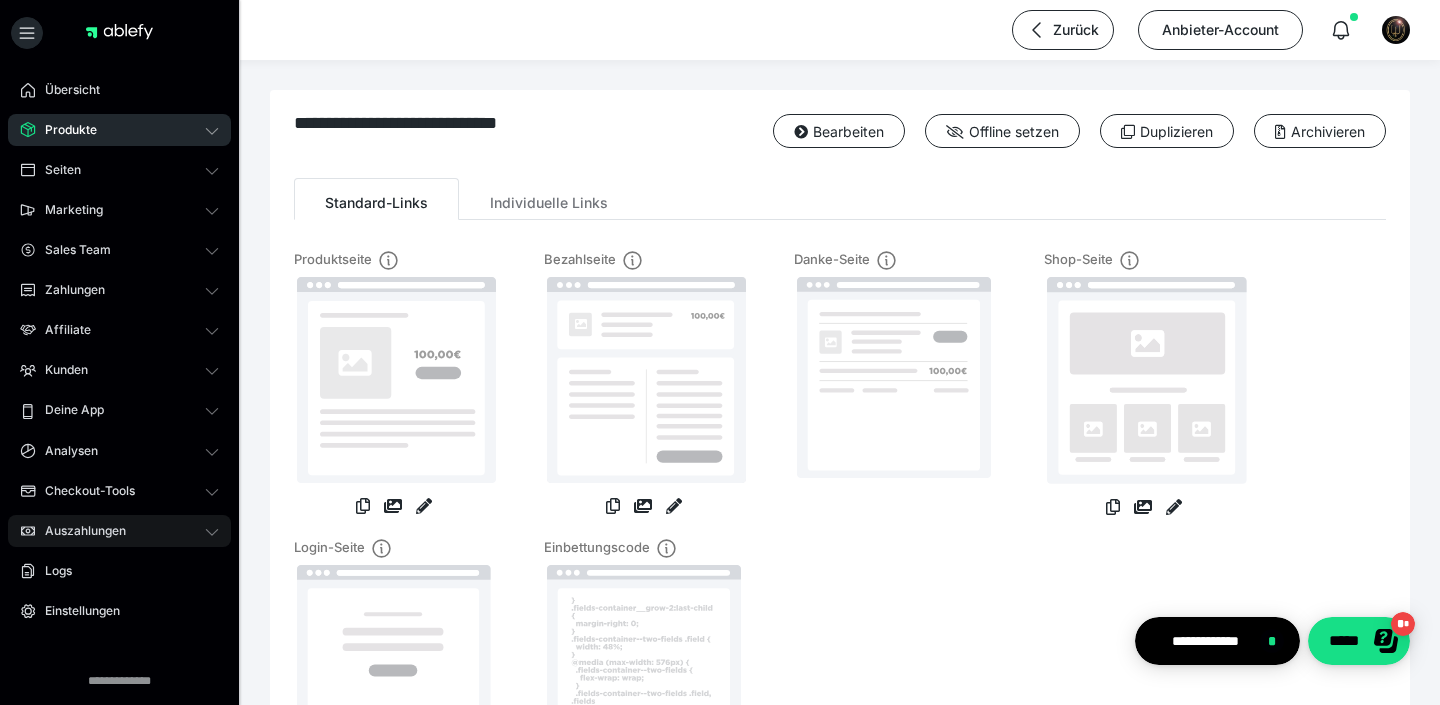 click on "Auszahlungen" at bounding box center [119, 531] 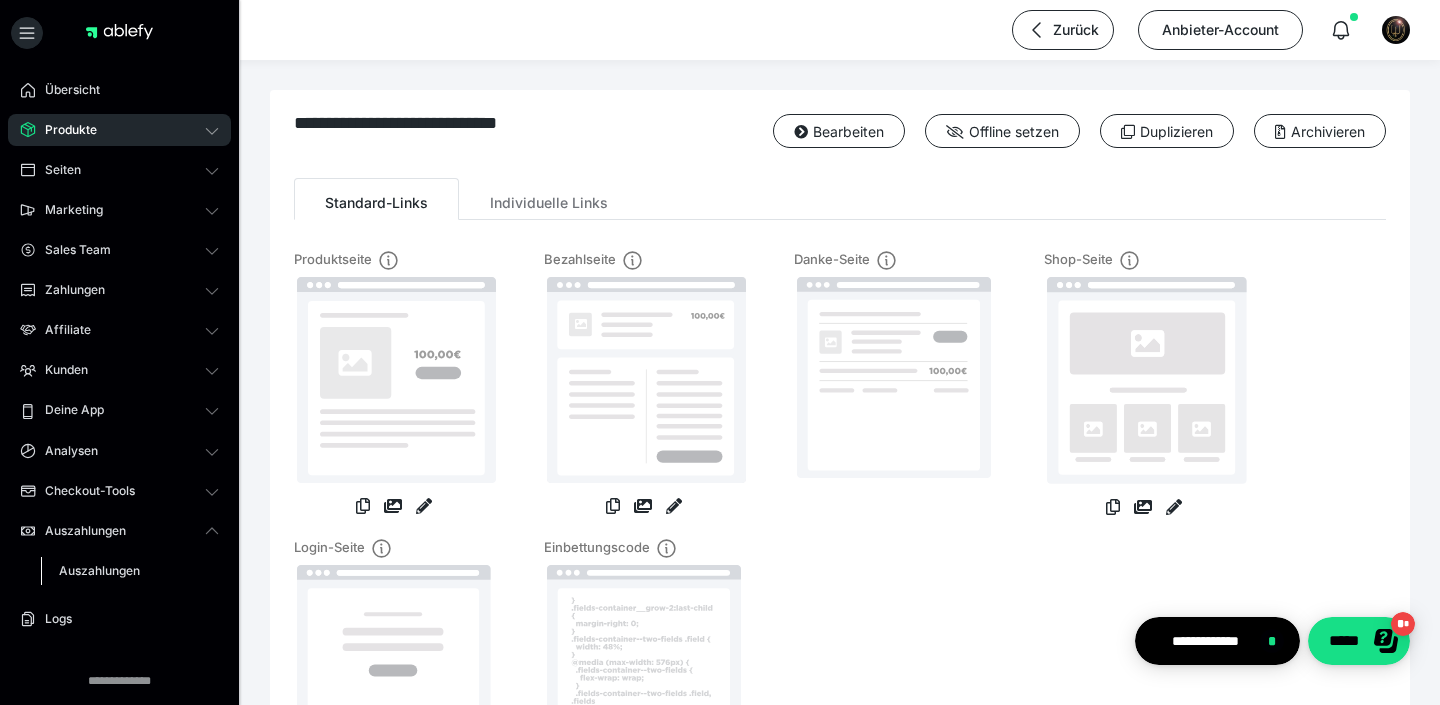 click on "Auszahlungen" at bounding box center (99, 570) 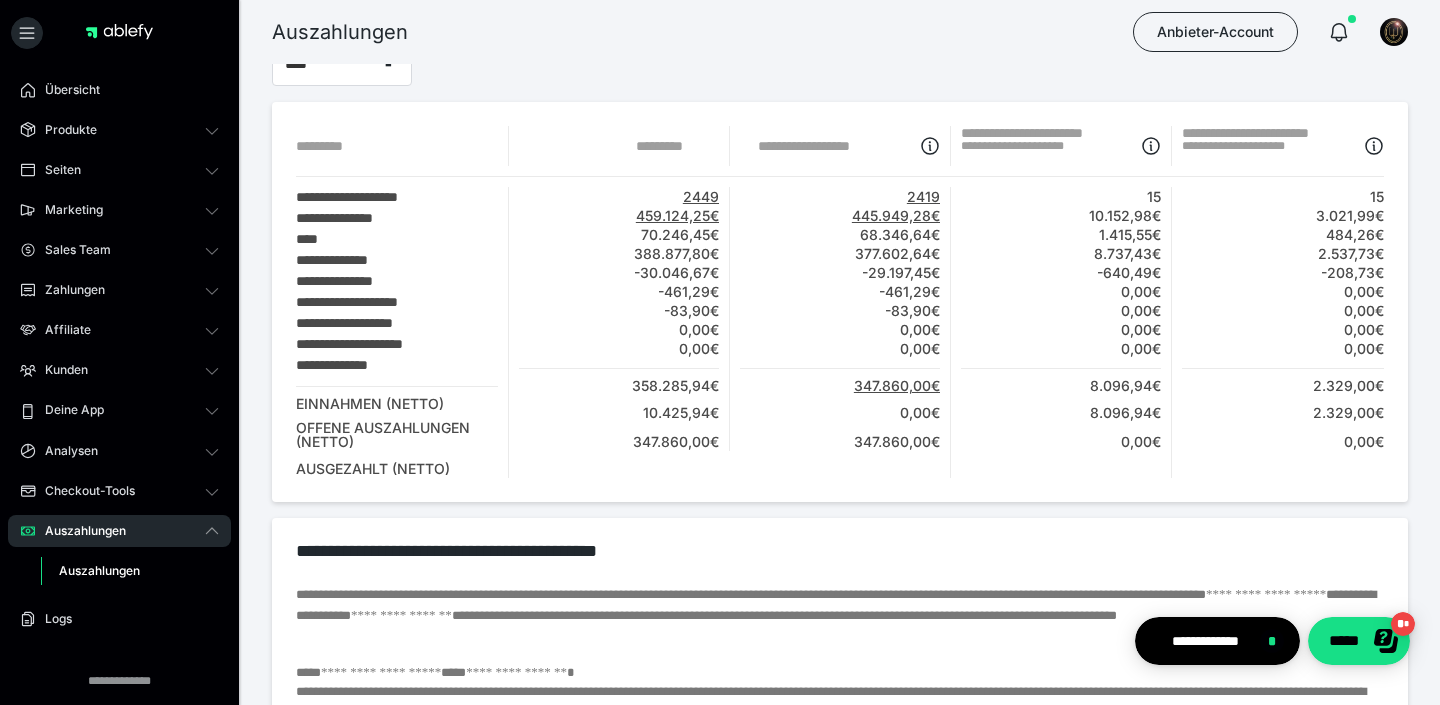 scroll, scrollTop: 0, scrollLeft: 0, axis: both 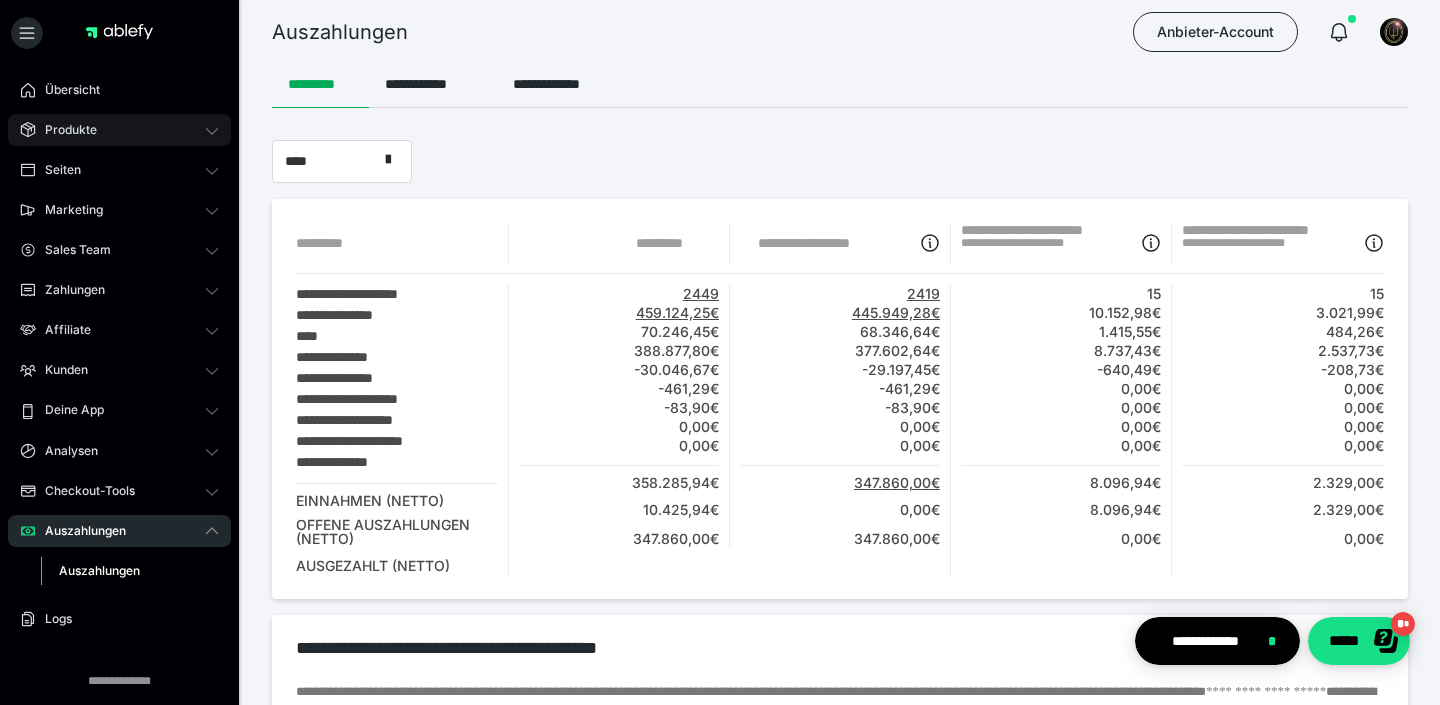 click on "Produkte" at bounding box center [119, 130] 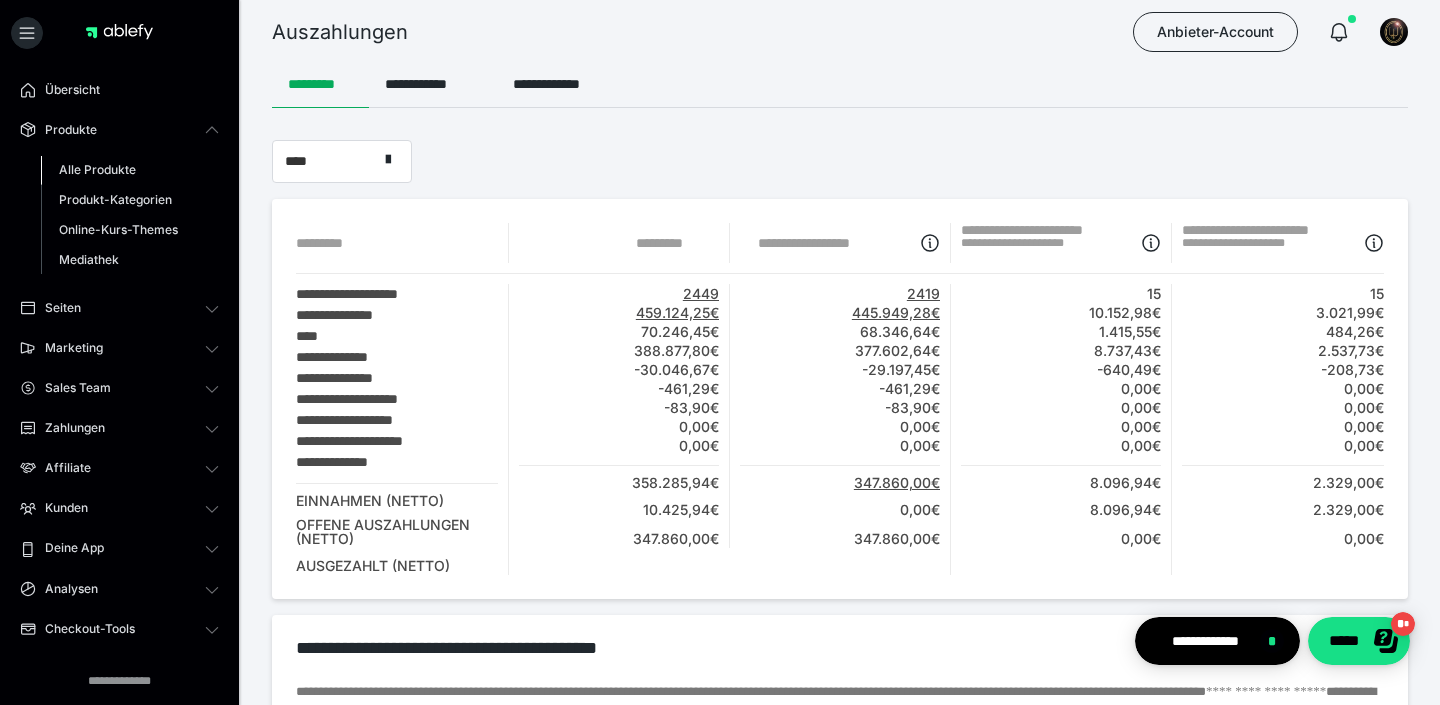 click on "Alle Produkte" at bounding box center [97, 169] 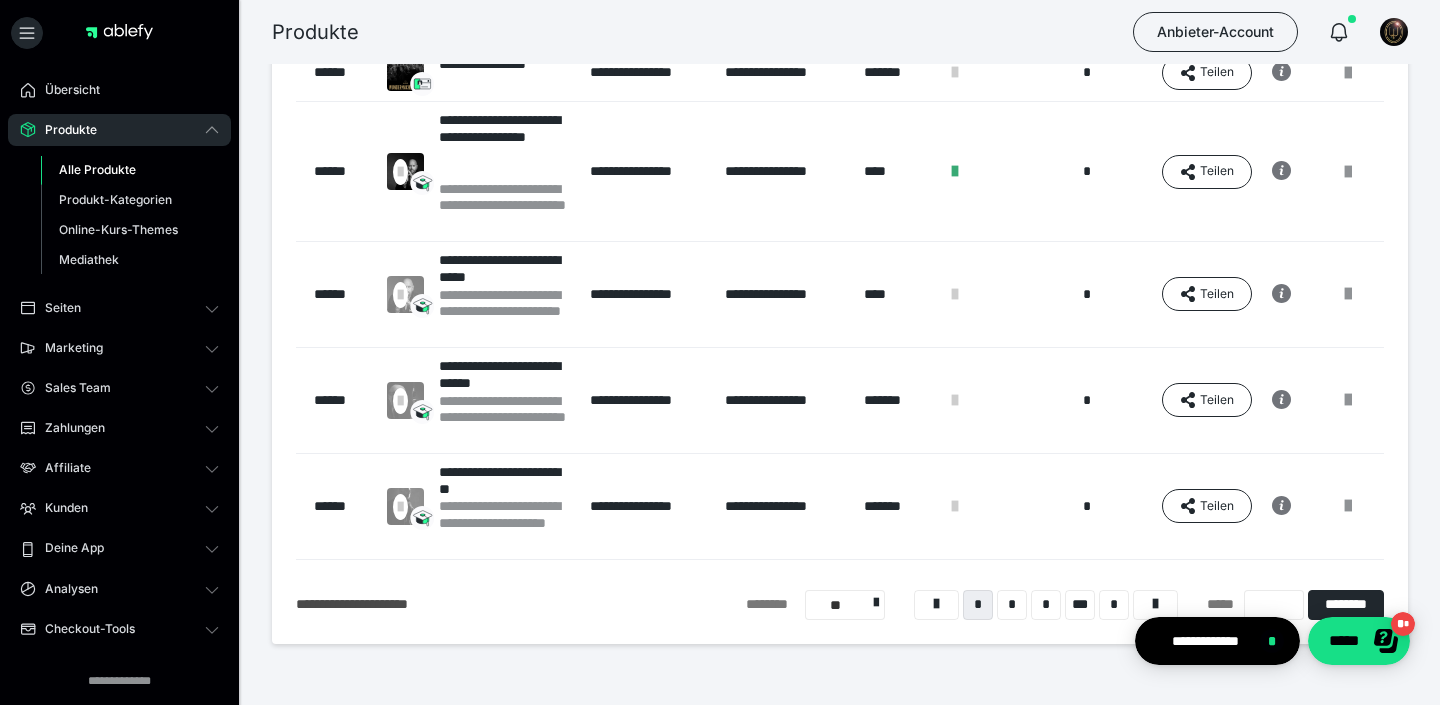 scroll, scrollTop: 709, scrollLeft: 0, axis: vertical 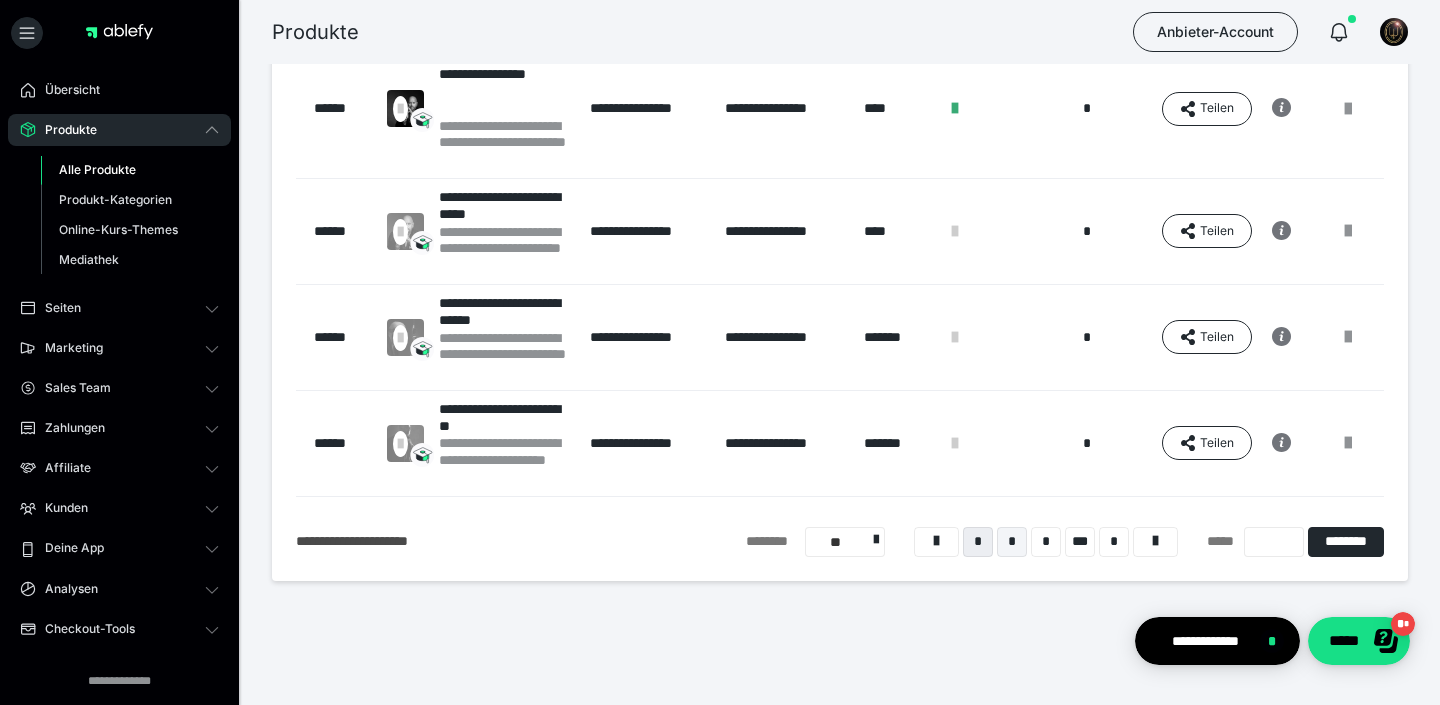 click on "*" at bounding box center (1012, 542) 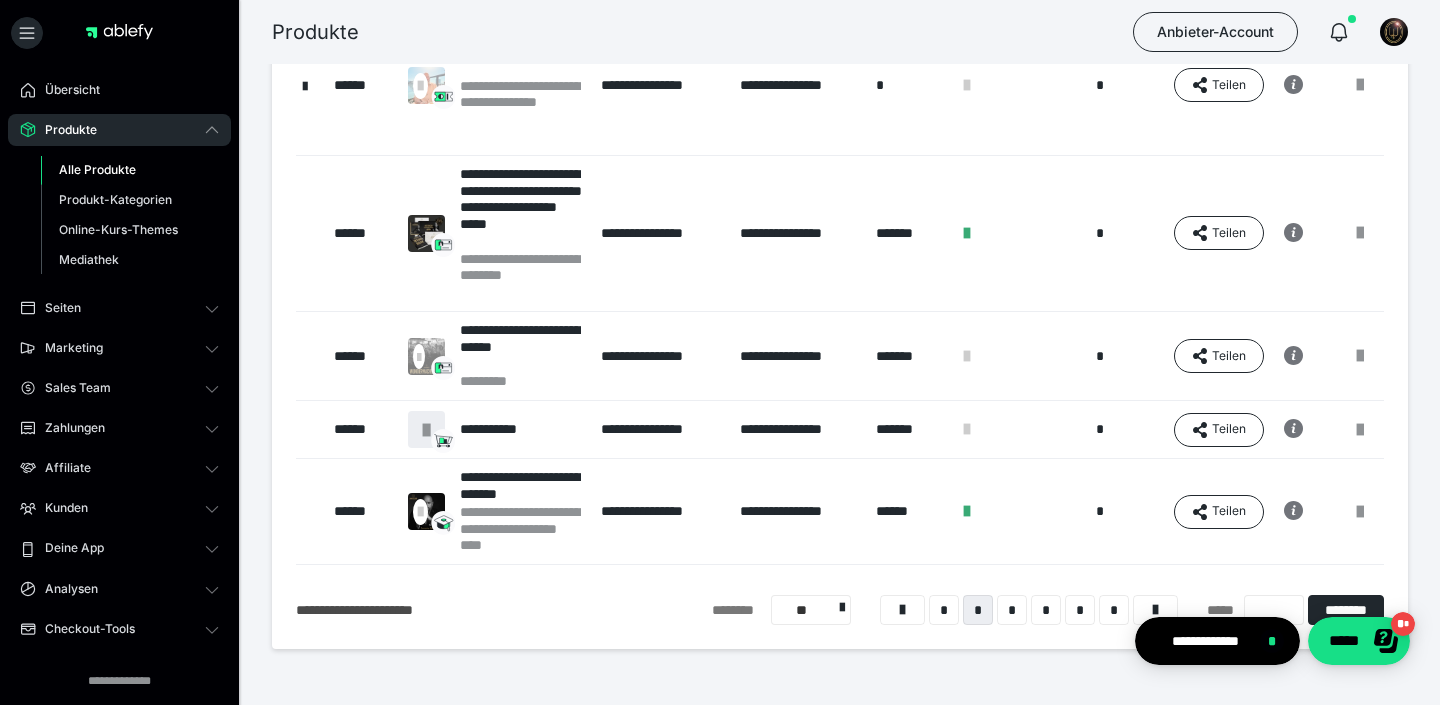 scroll, scrollTop: 739, scrollLeft: 0, axis: vertical 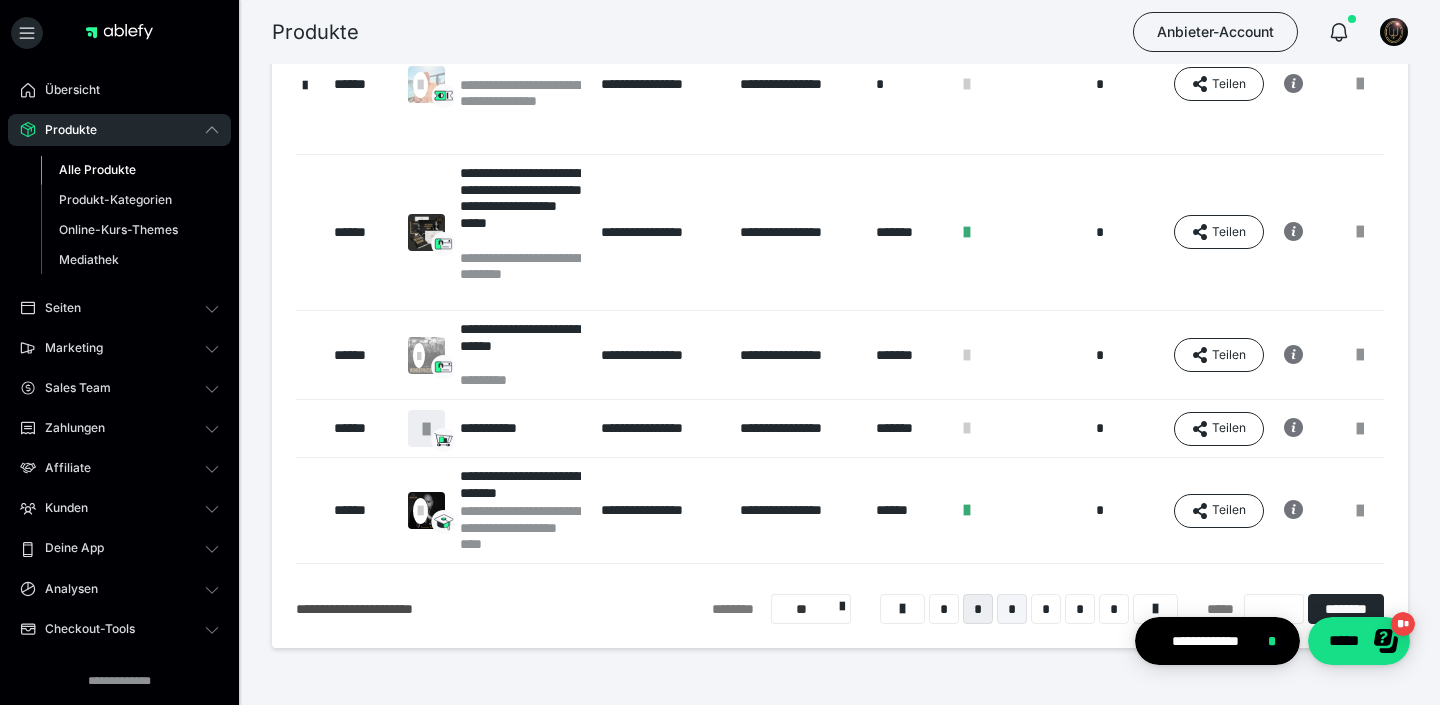 click on "*" at bounding box center [1012, 609] 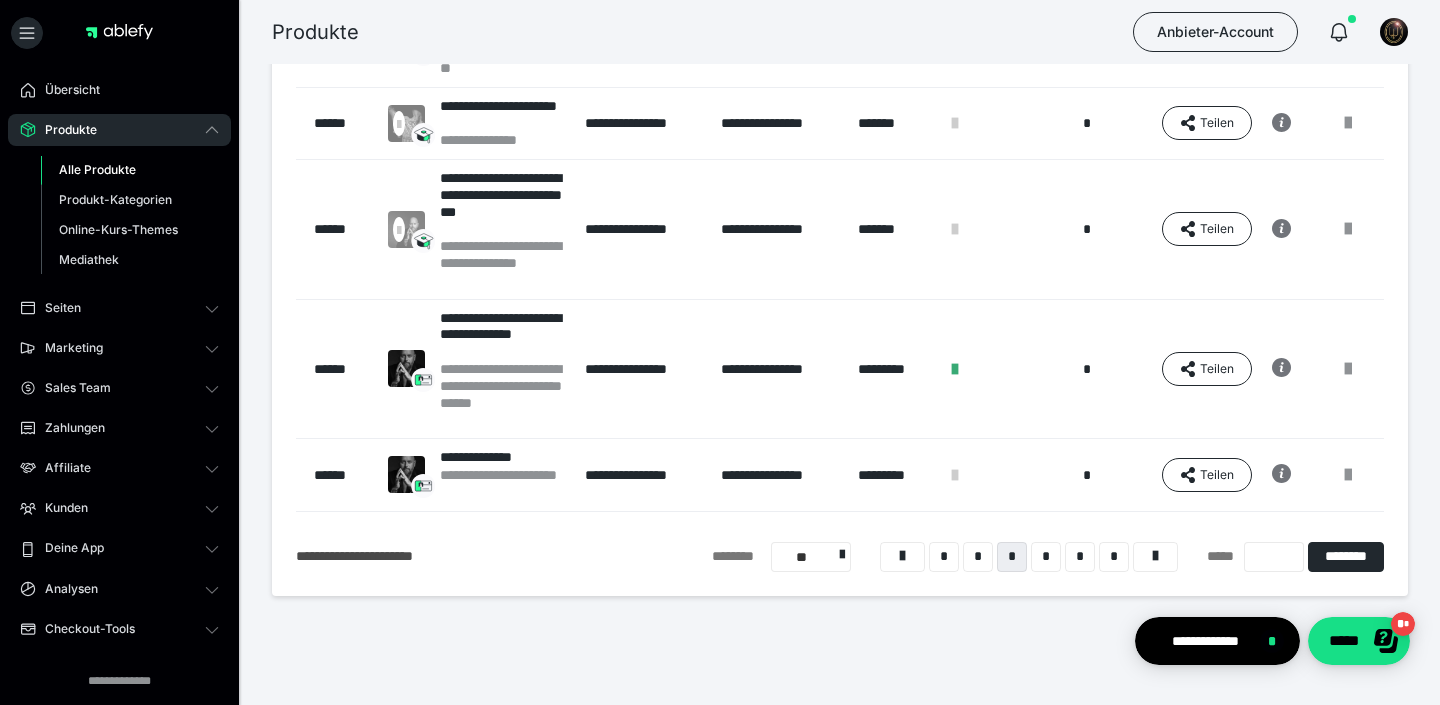 scroll, scrollTop: 906, scrollLeft: 0, axis: vertical 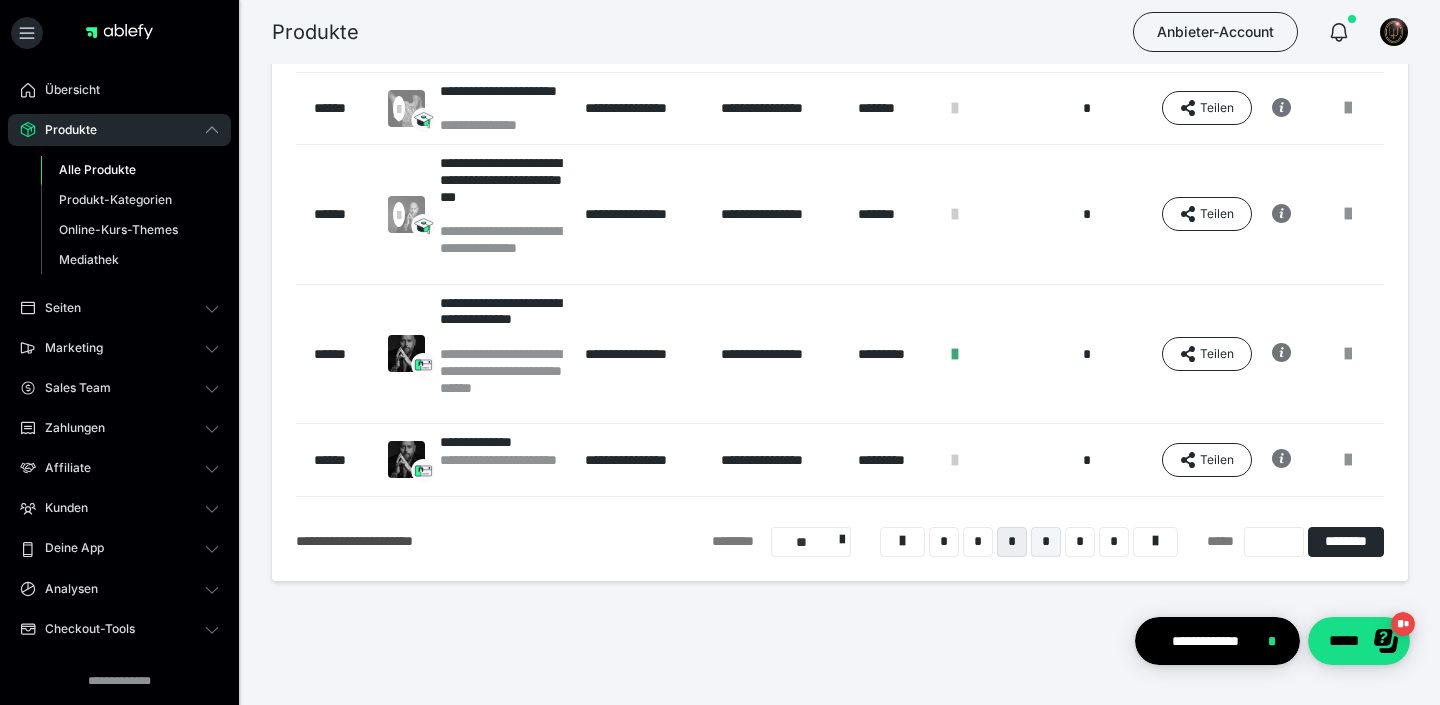 click on "*" at bounding box center (1046, 542) 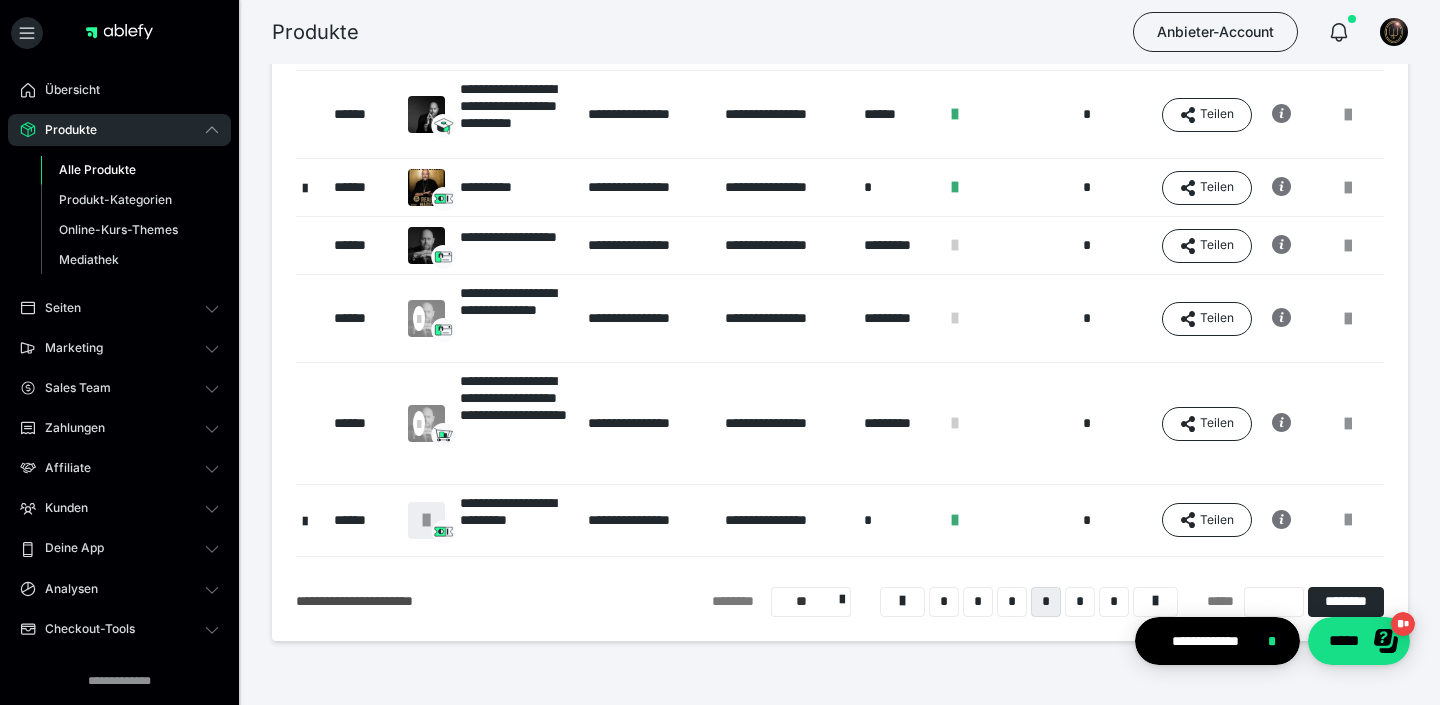 scroll, scrollTop: 463, scrollLeft: 0, axis: vertical 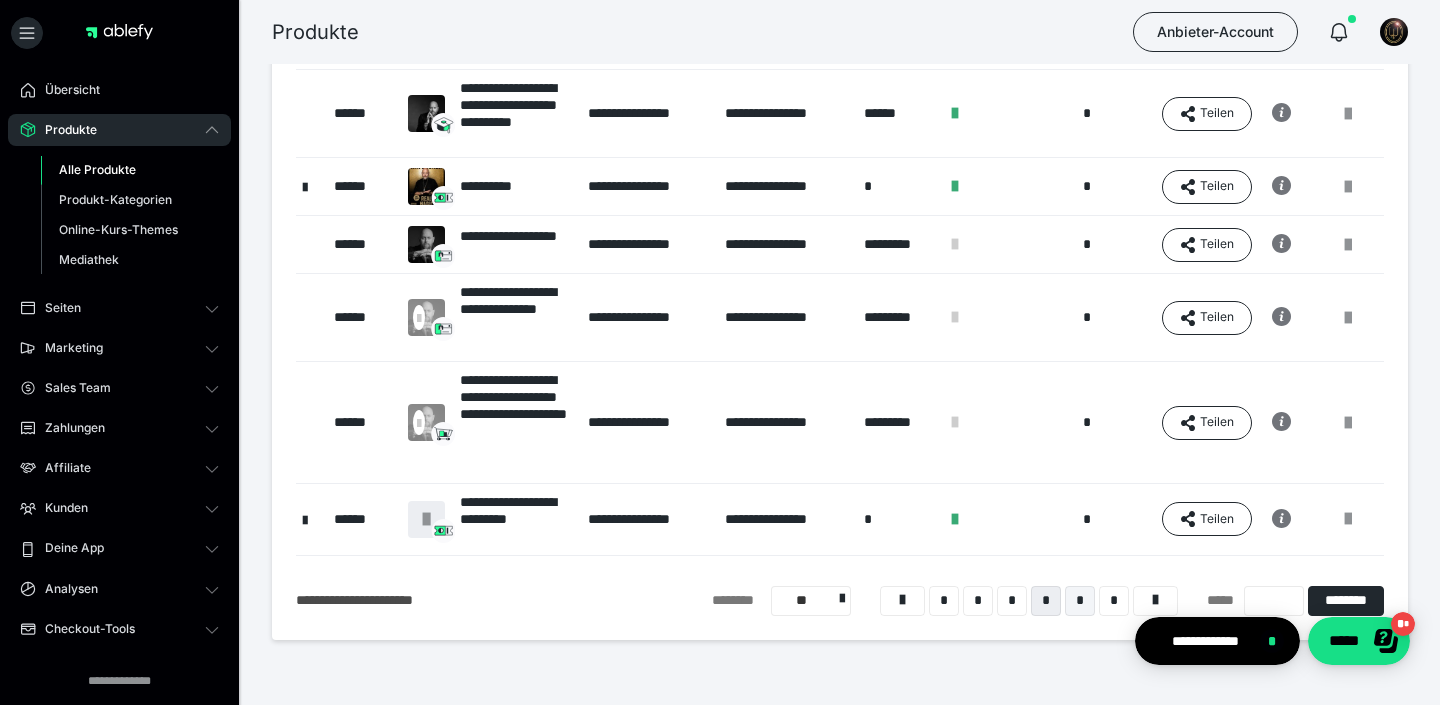 click on "*" at bounding box center (1080, 601) 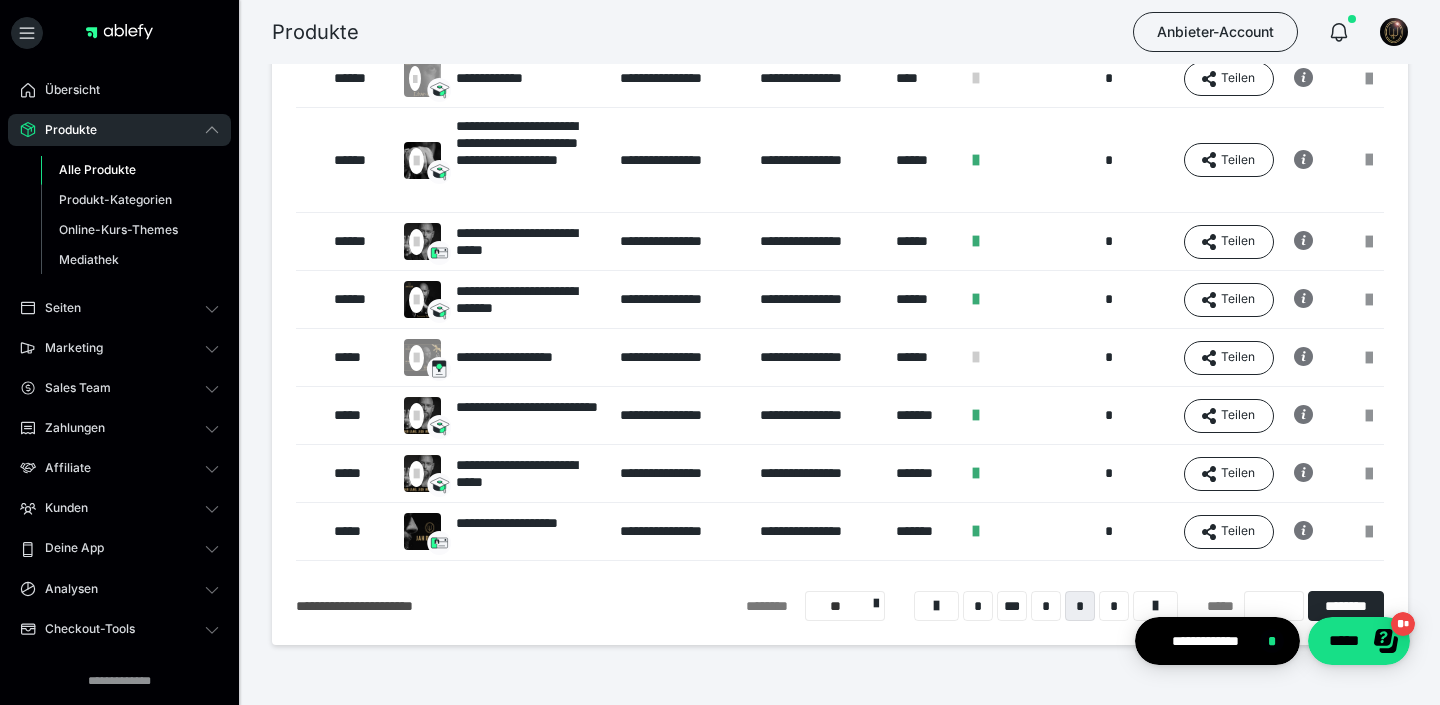 scroll, scrollTop: 385, scrollLeft: 0, axis: vertical 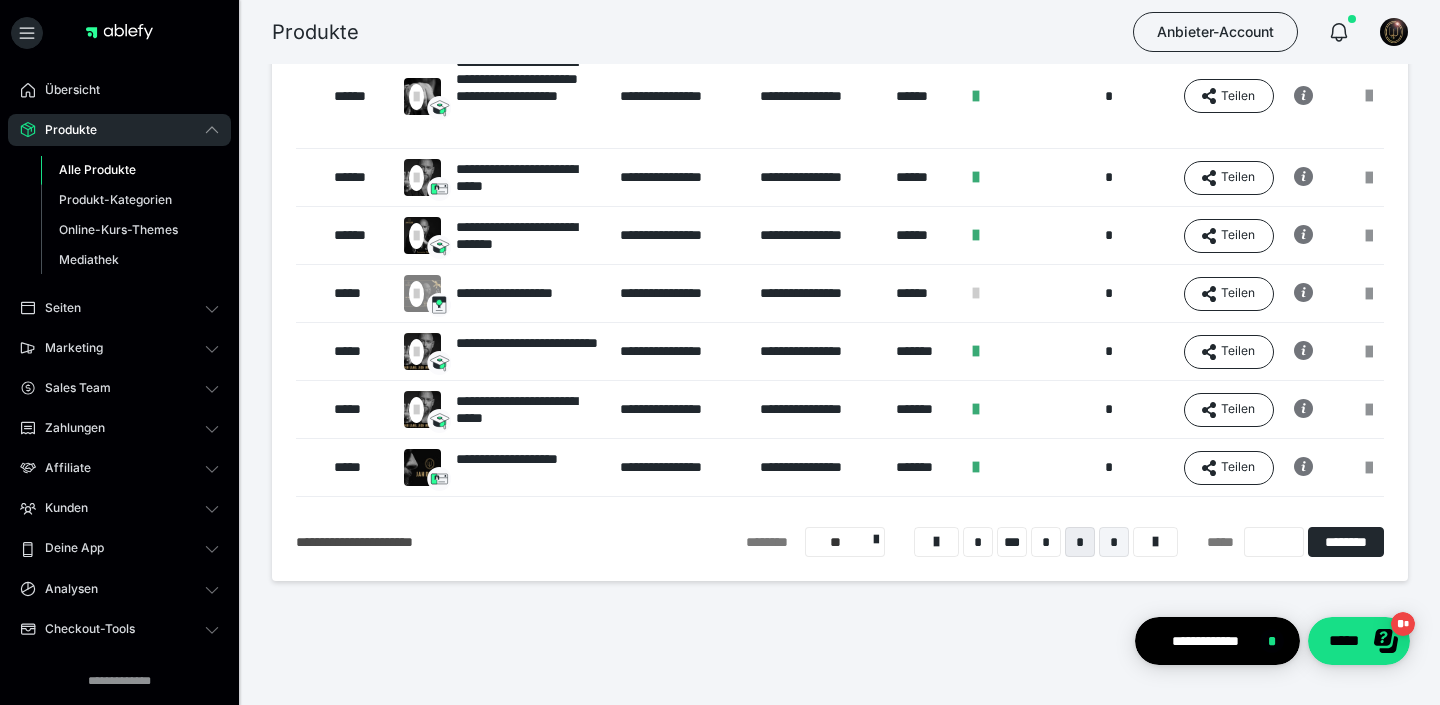 click on "*" at bounding box center [1114, 542] 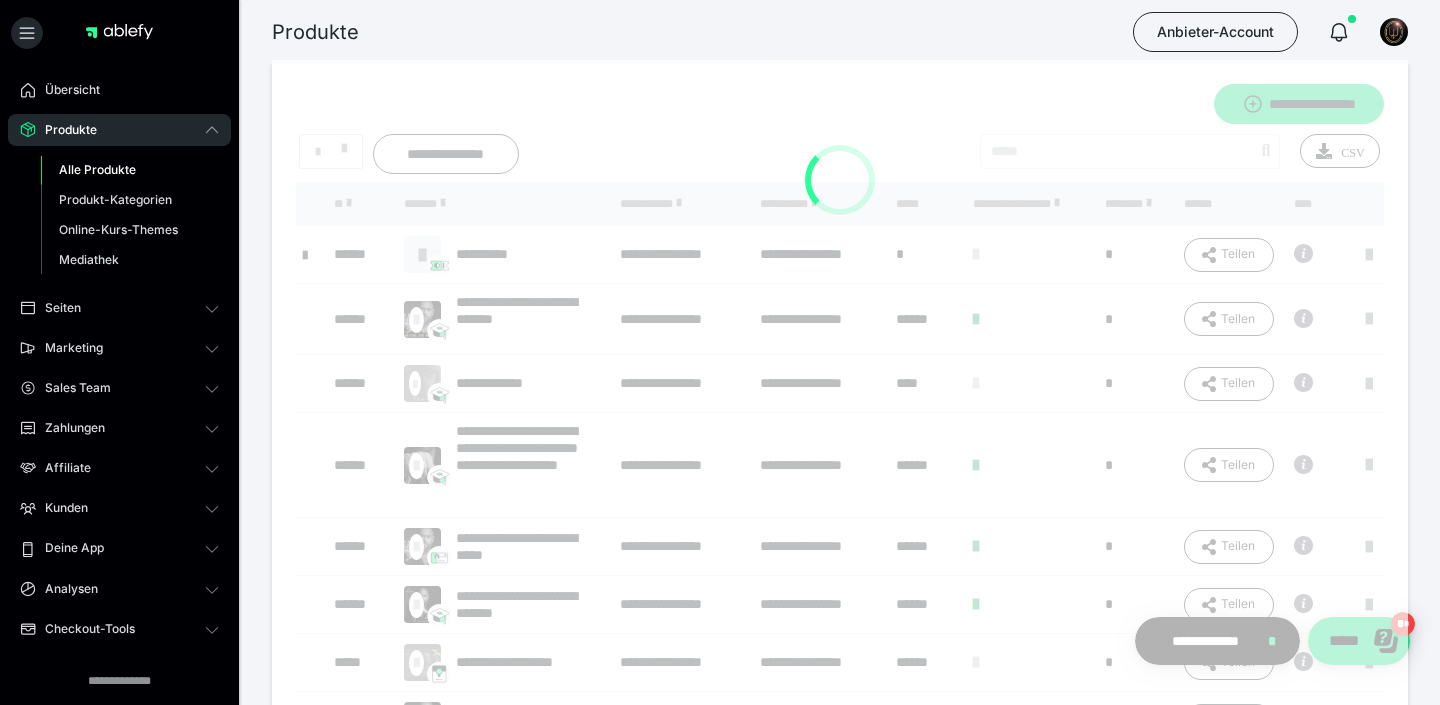 scroll, scrollTop: 0, scrollLeft: 0, axis: both 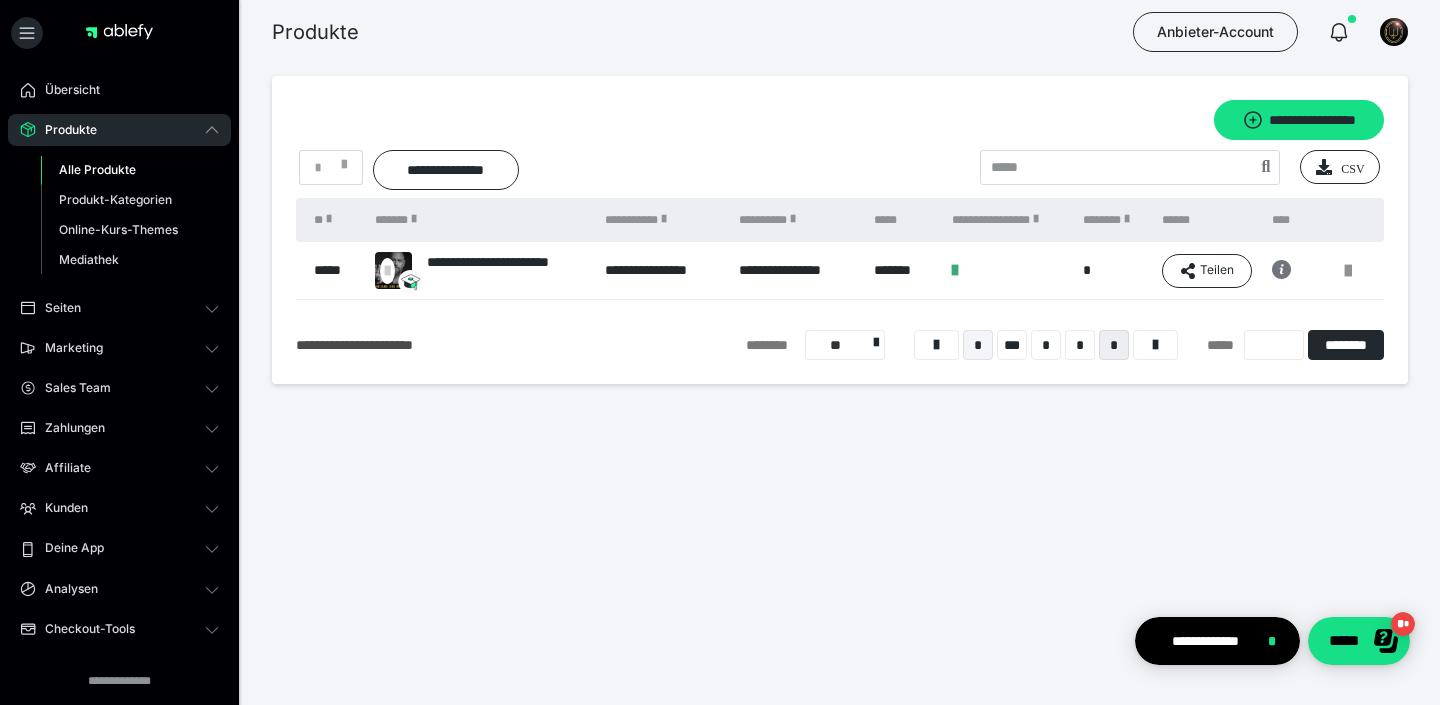 click on "*" at bounding box center (978, 345) 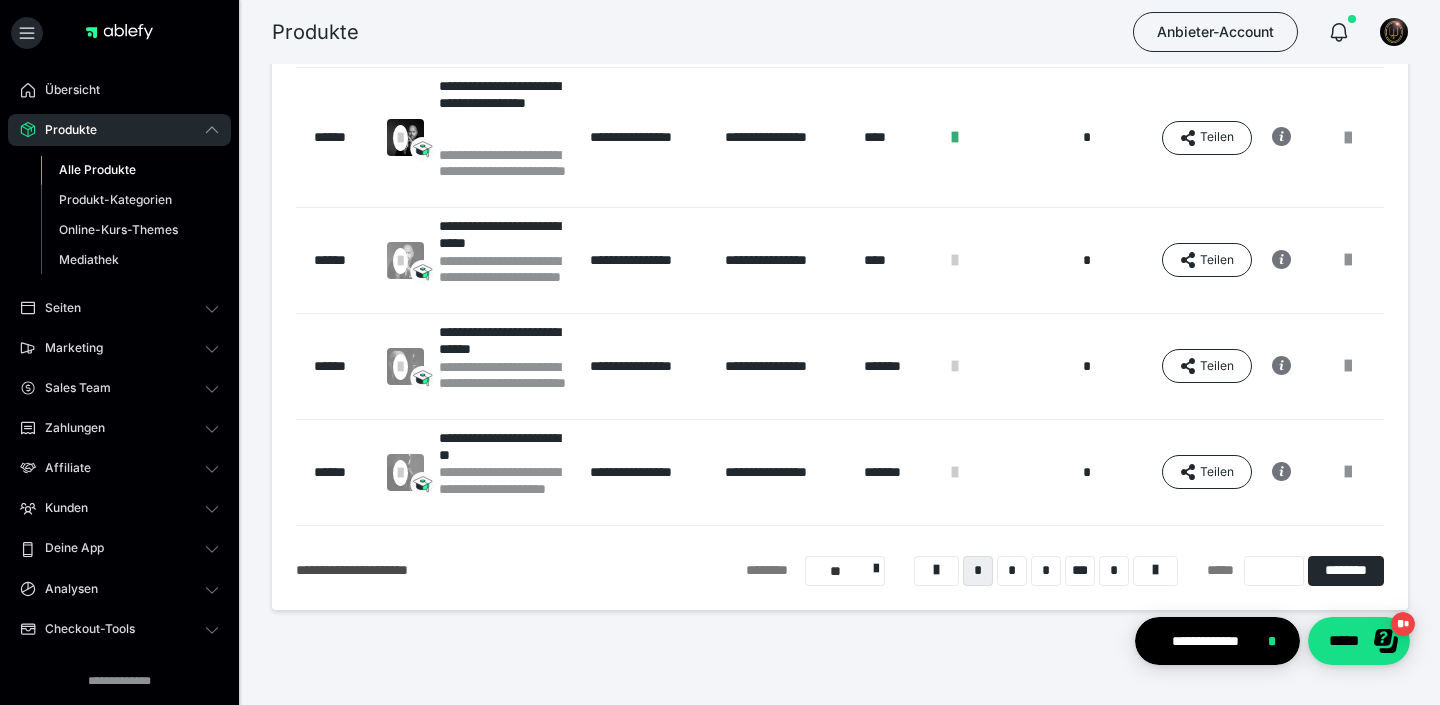 scroll, scrollTop: 685, scrollLeft: 0, axis: vertical 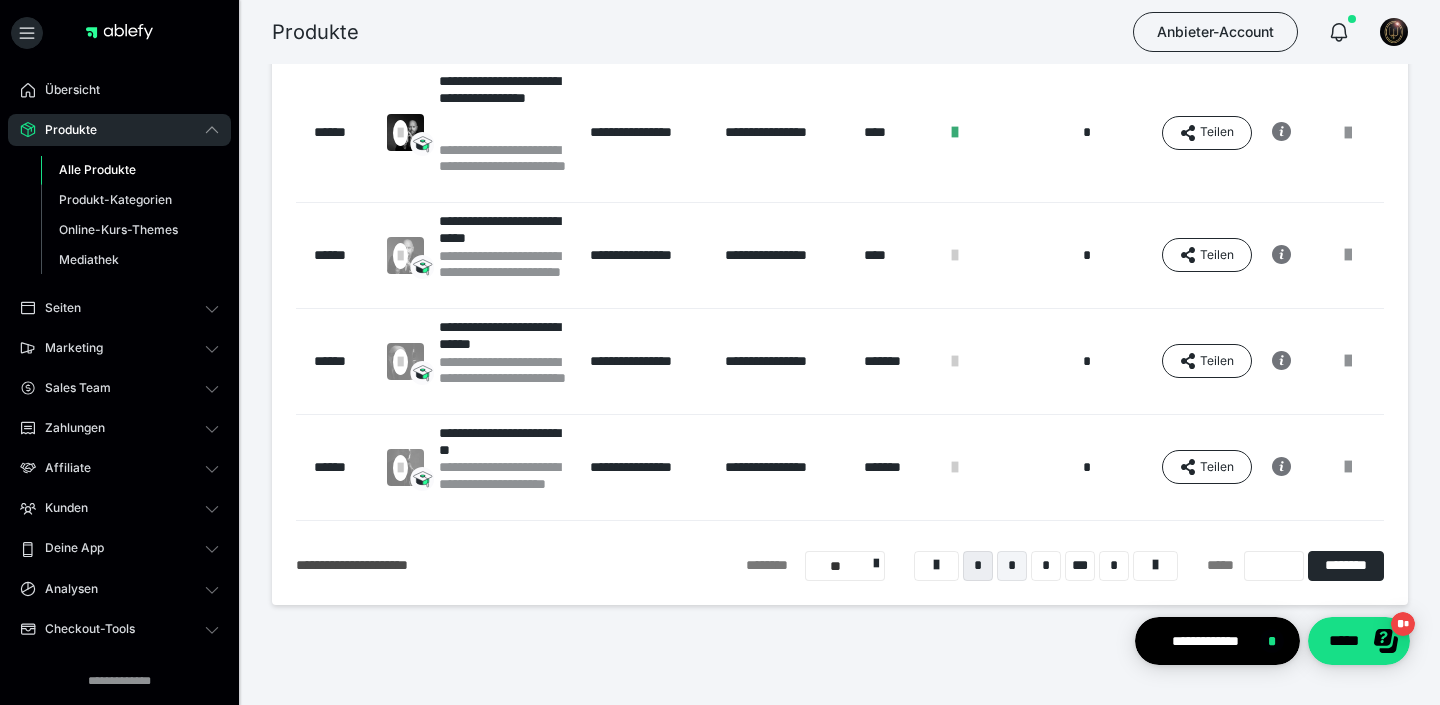 click on "*" at bounding box center (1012, 566) 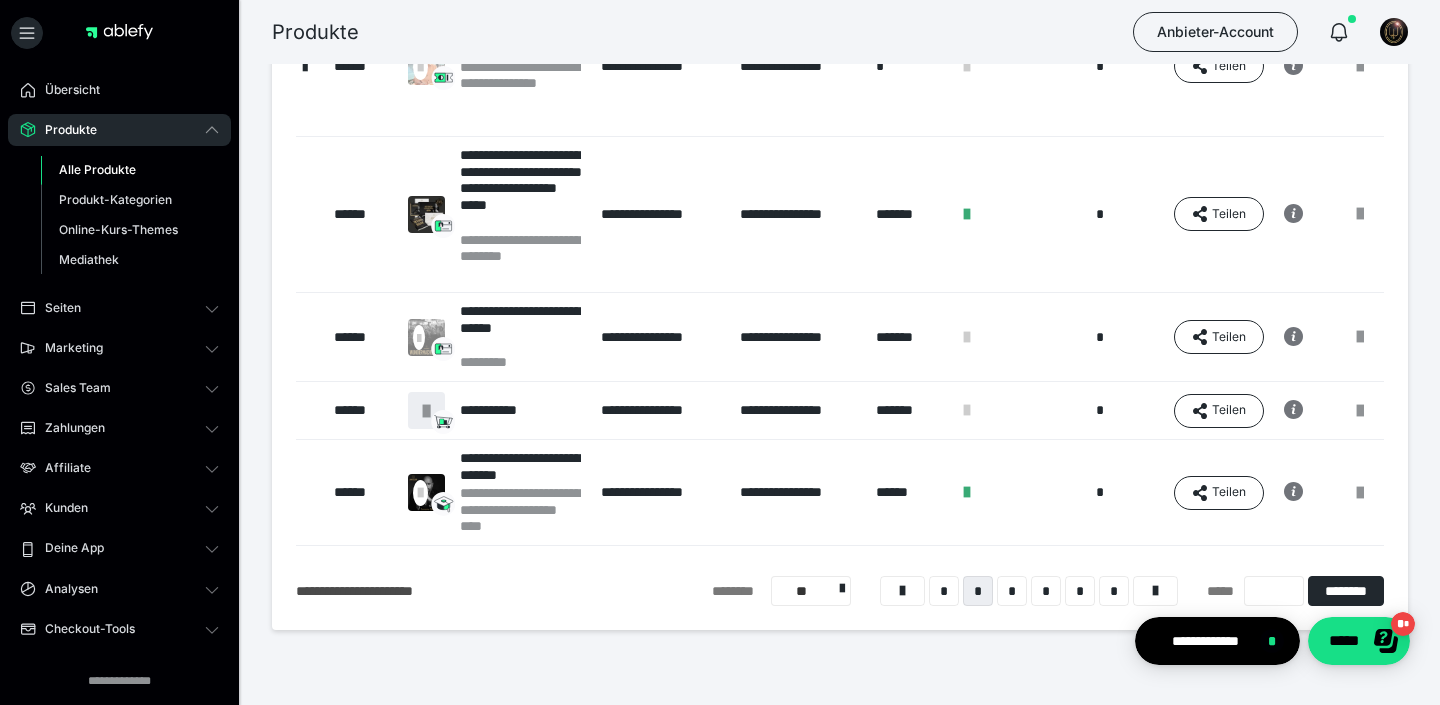 scroll, scrollTop: 758, scrollLeft: 0, axis: vertical 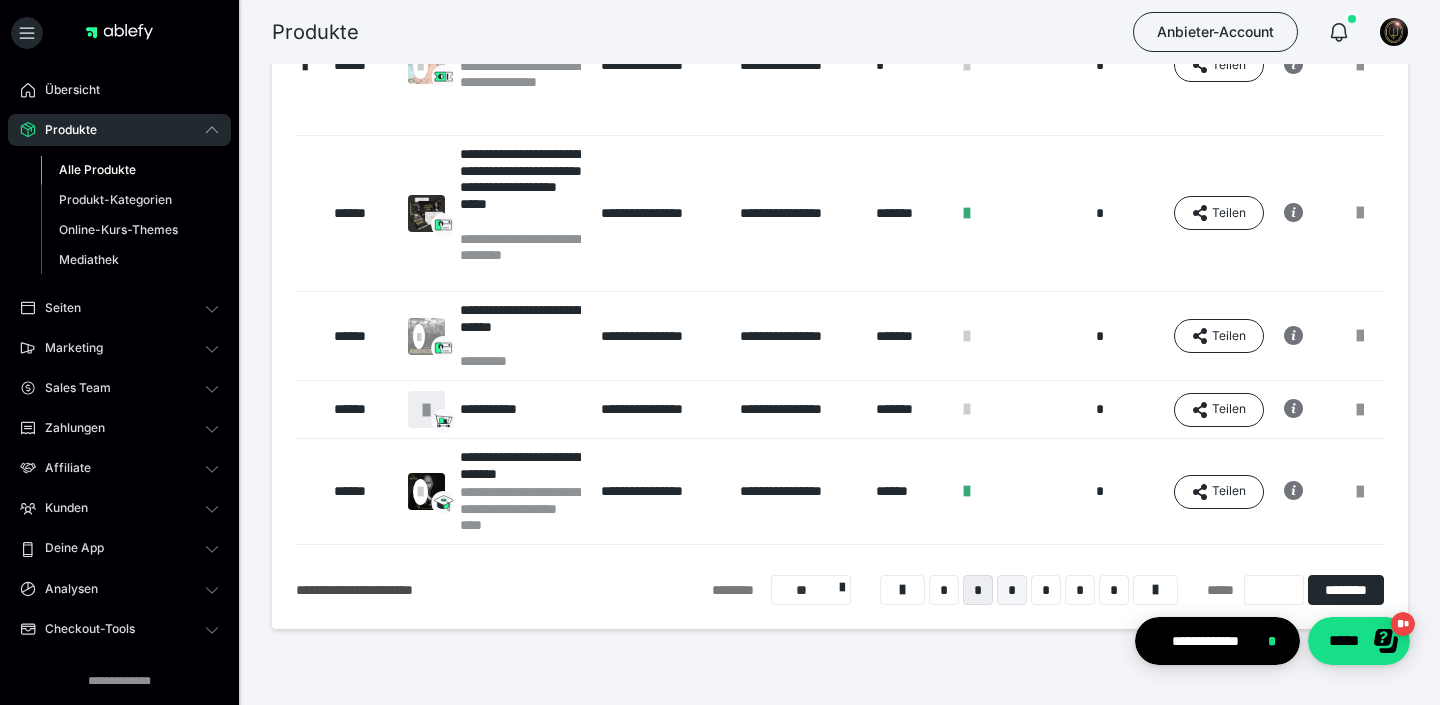 click on "*" at bounding box center [1012, 590] 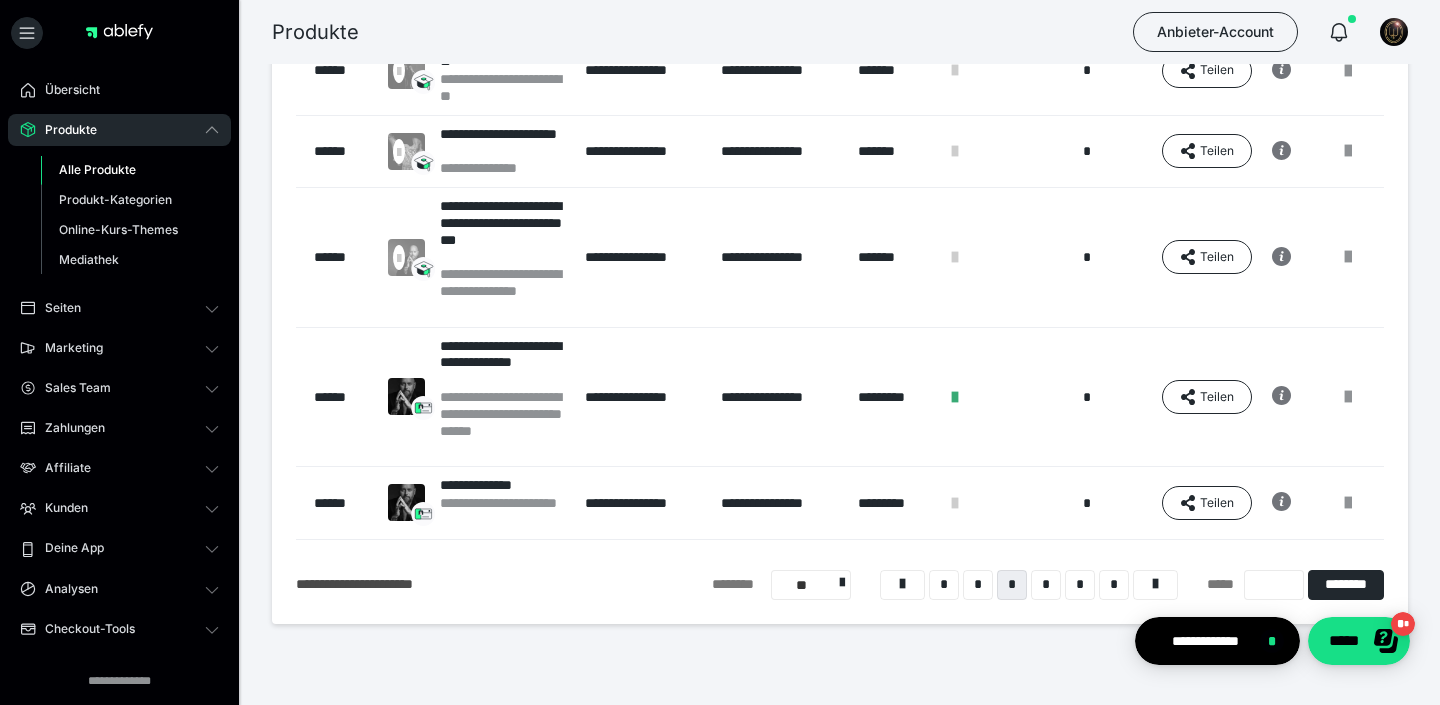 scroll, scrollTop: 890, scrollLeft: 0, axis: vertical 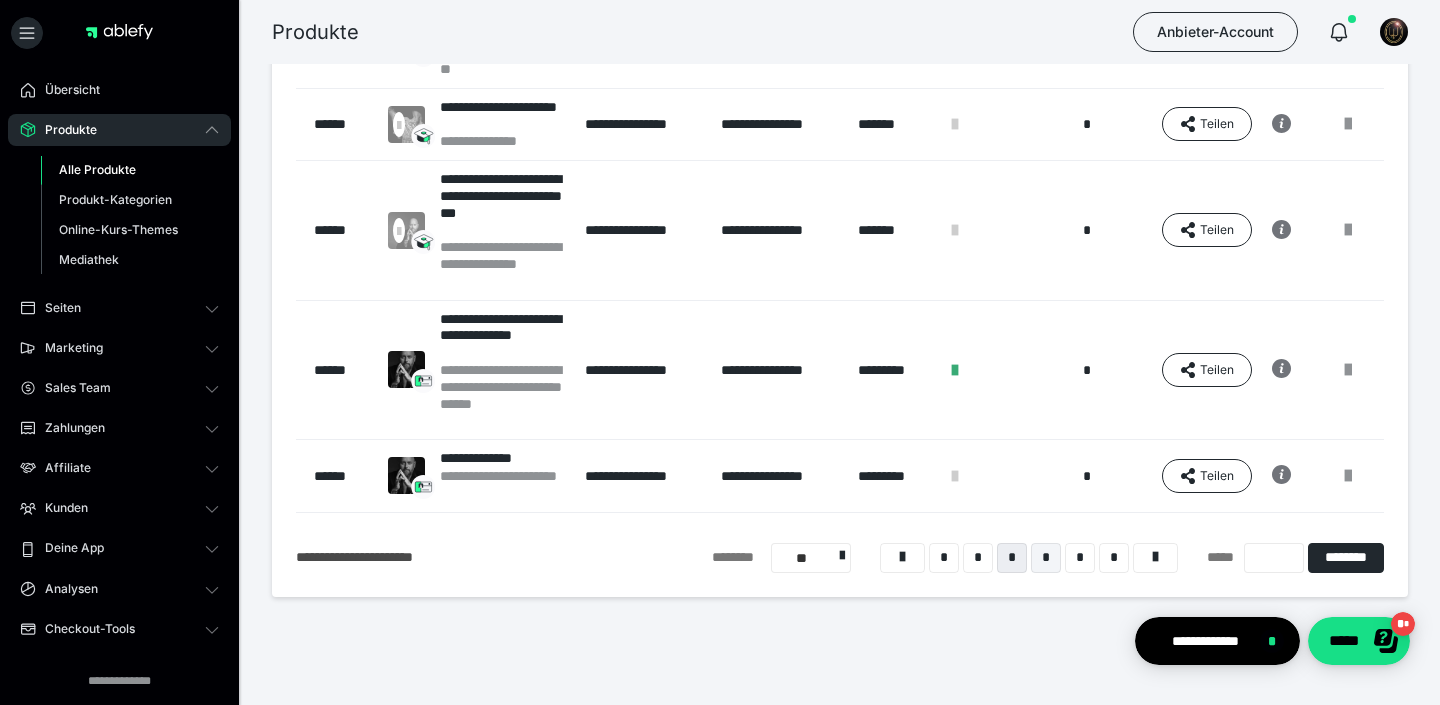 click on "*" at bounding box center (1046, 558) 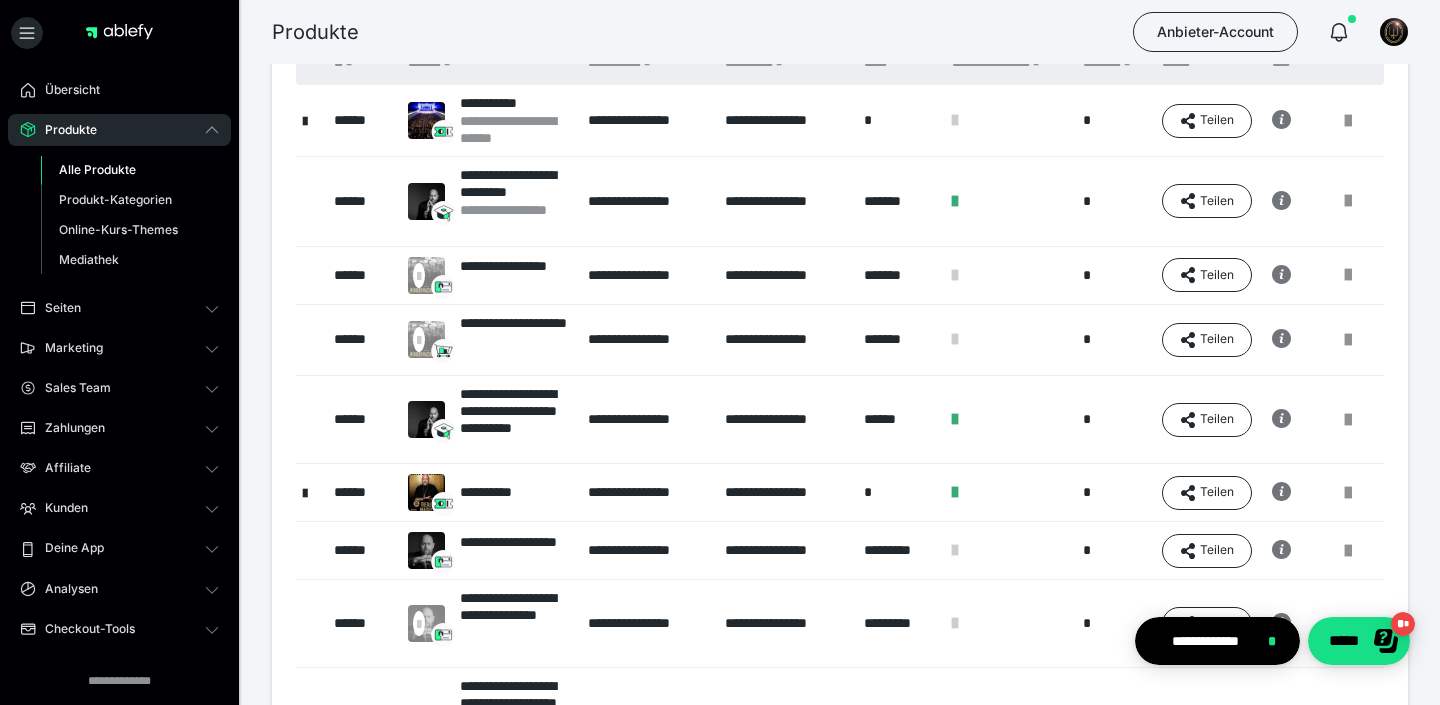 scroll, scrollTop: 255, scrollLeft: 0, axis: vertical 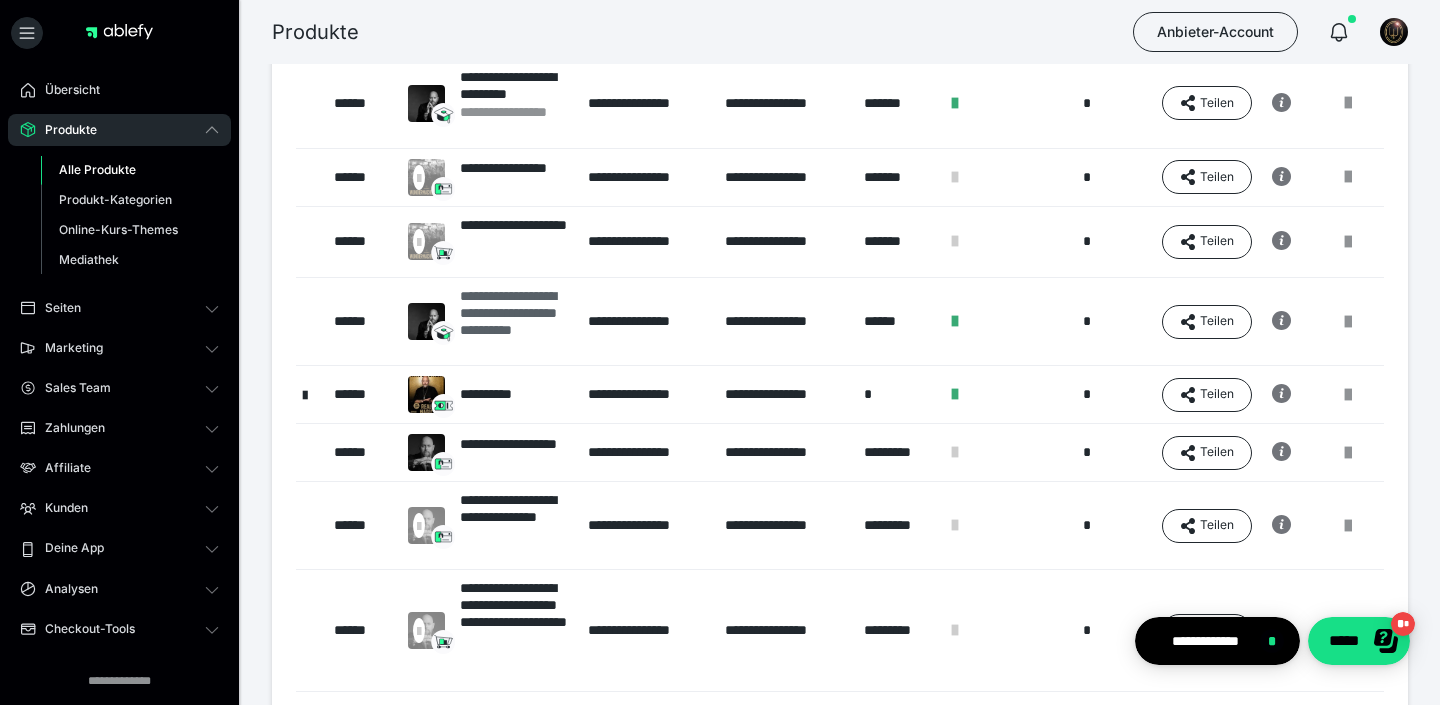 click on "**********" at bounding box center (514, 321) 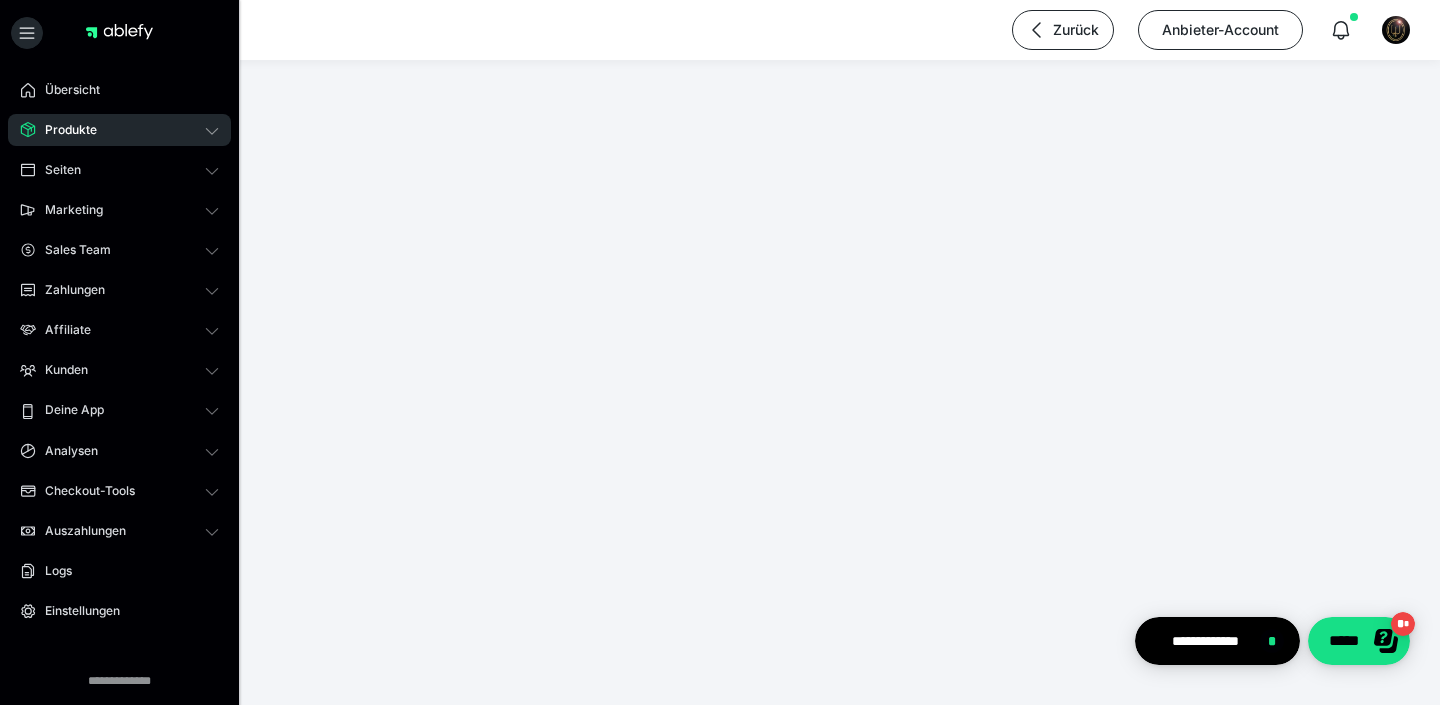 scroll, scrollTop: 0, scrollLeft: 0, axis: both 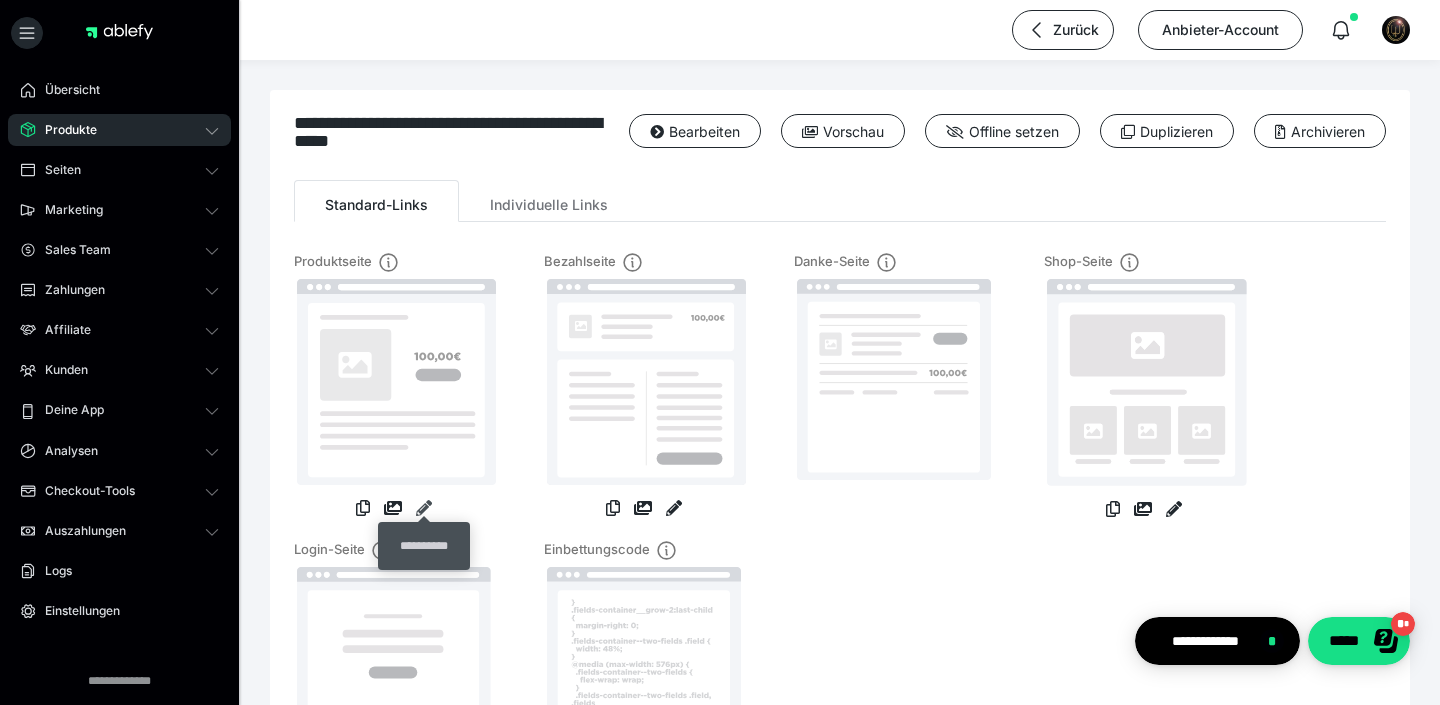 click at bounding box center (424, 508) 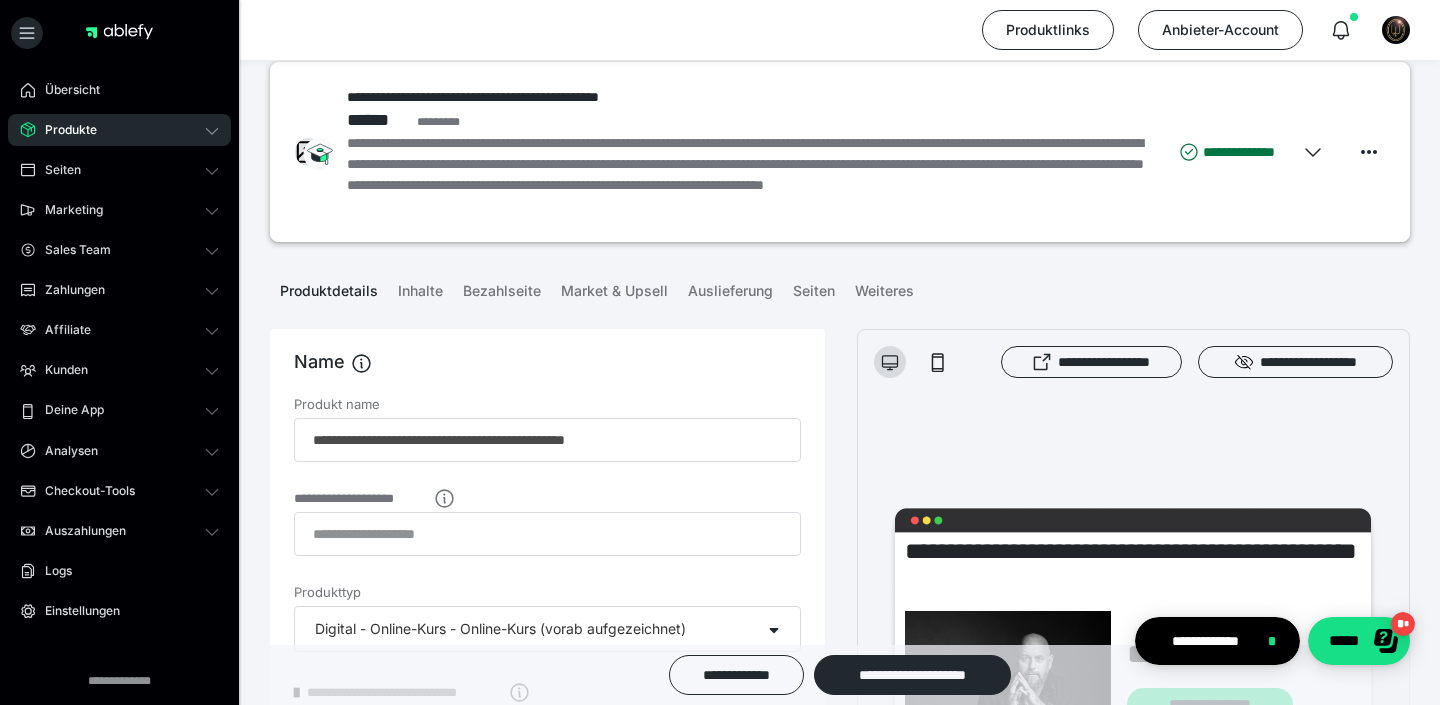 scroll, scrollTop: 25, scrollLeft: 0, axis: vertical 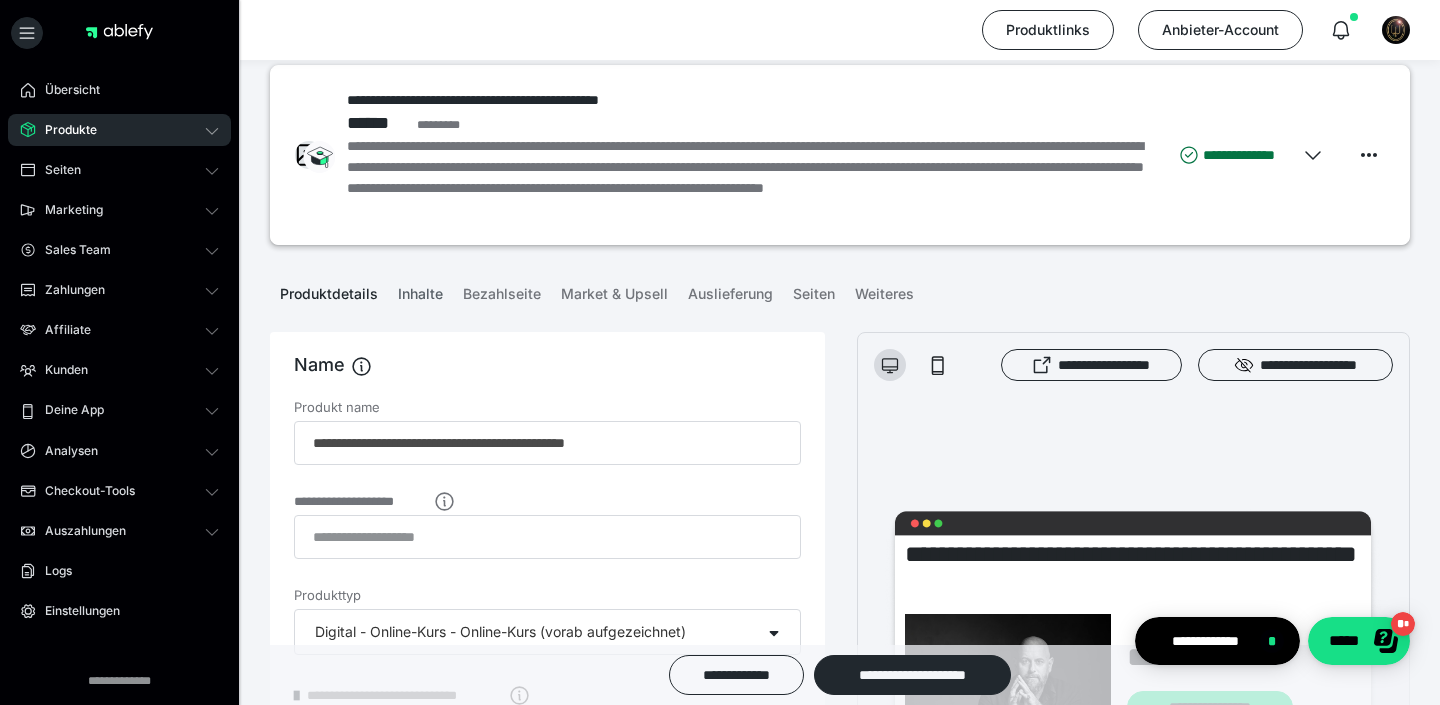 click on "Inhalte" at bounding box center [420, 290] 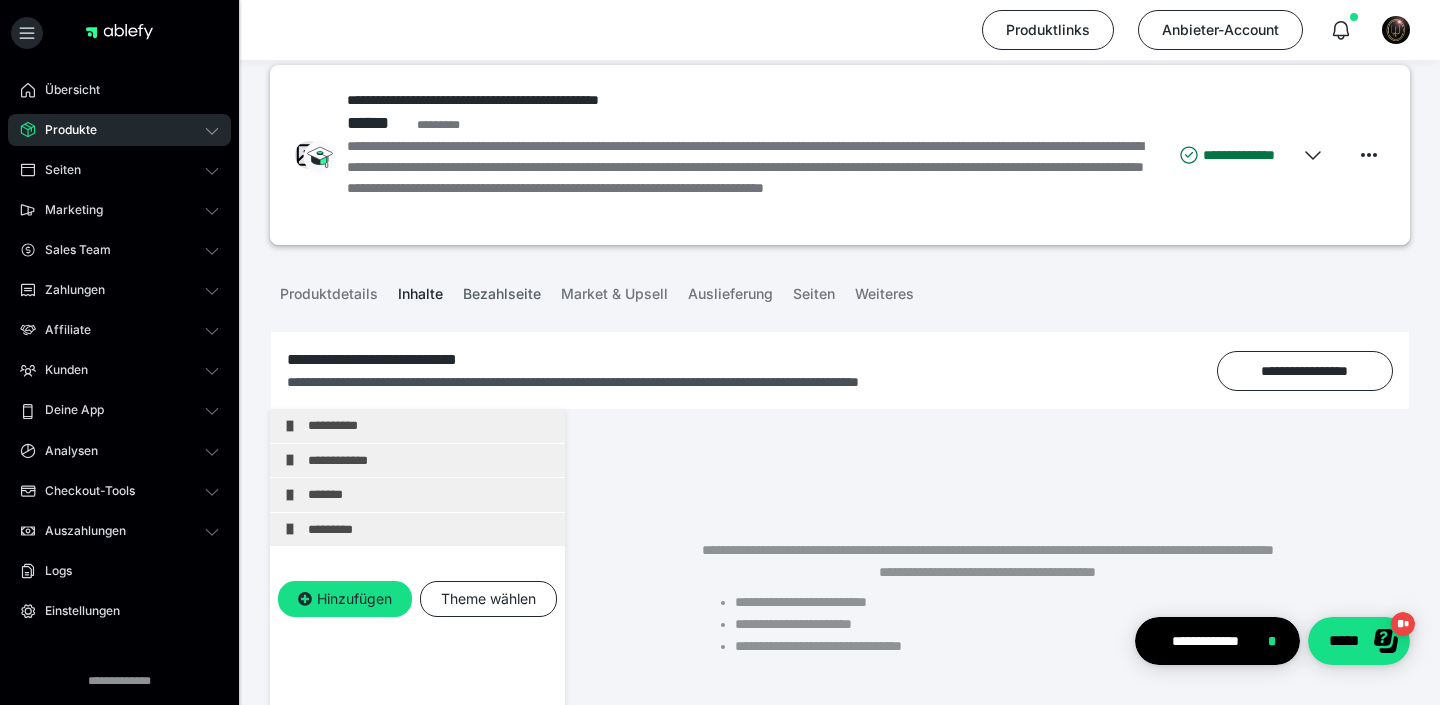 click on "Bezahlseite" at bounding box center [502, 290] 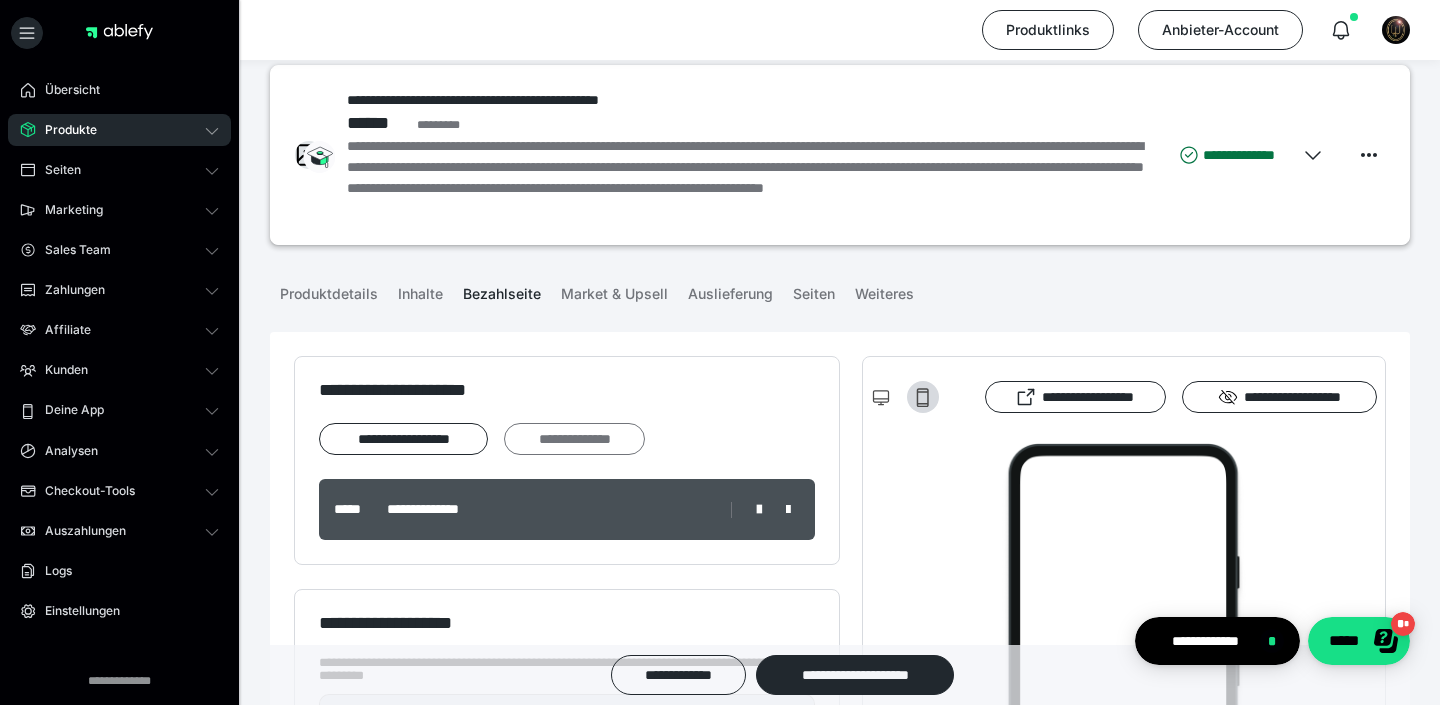 scroll, scrollTop: 520, scrollLeft: 0, axis: vertical 